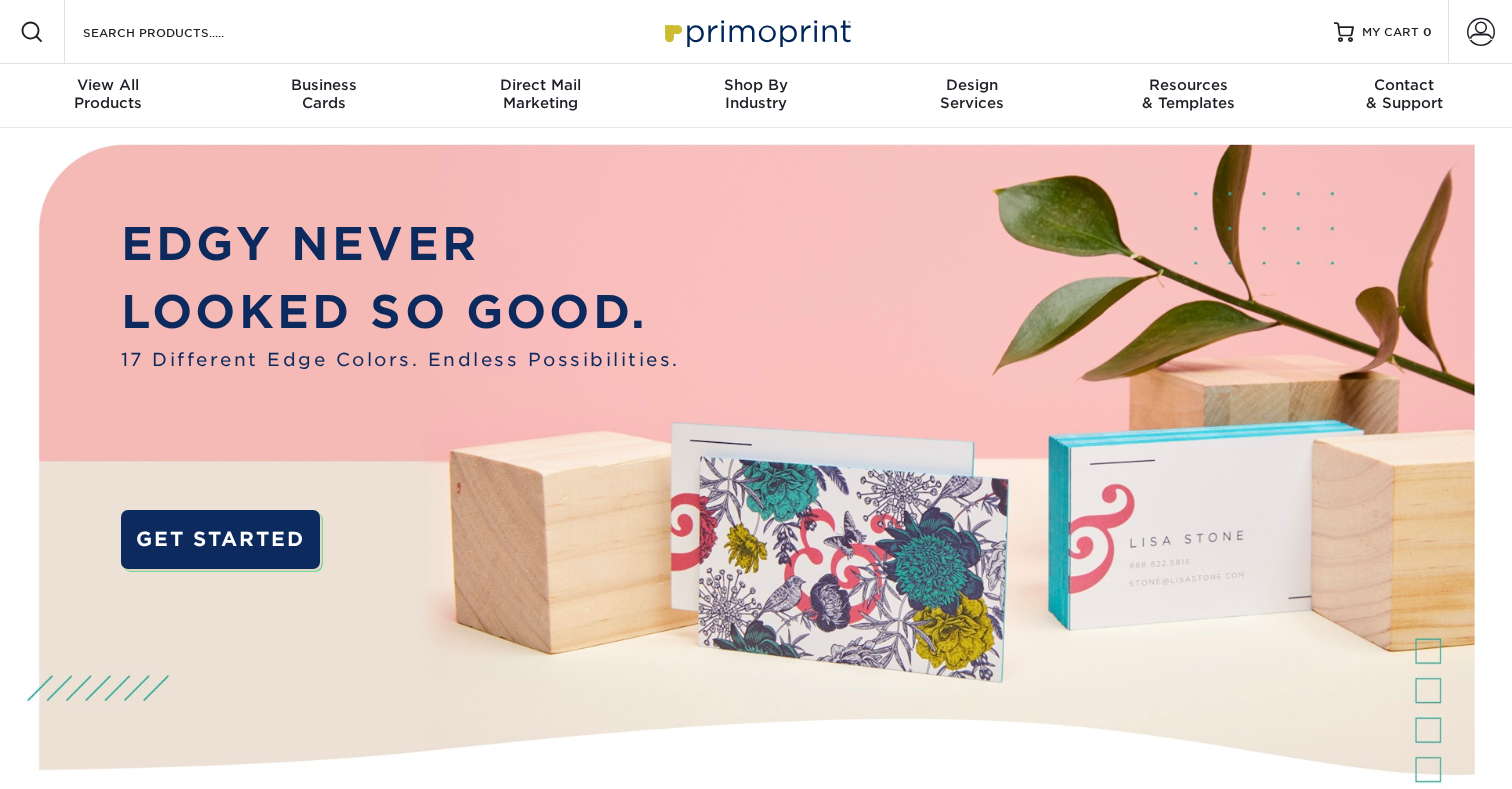 scroll, scrollTop: 0, scrollLeft: 0, axis: both 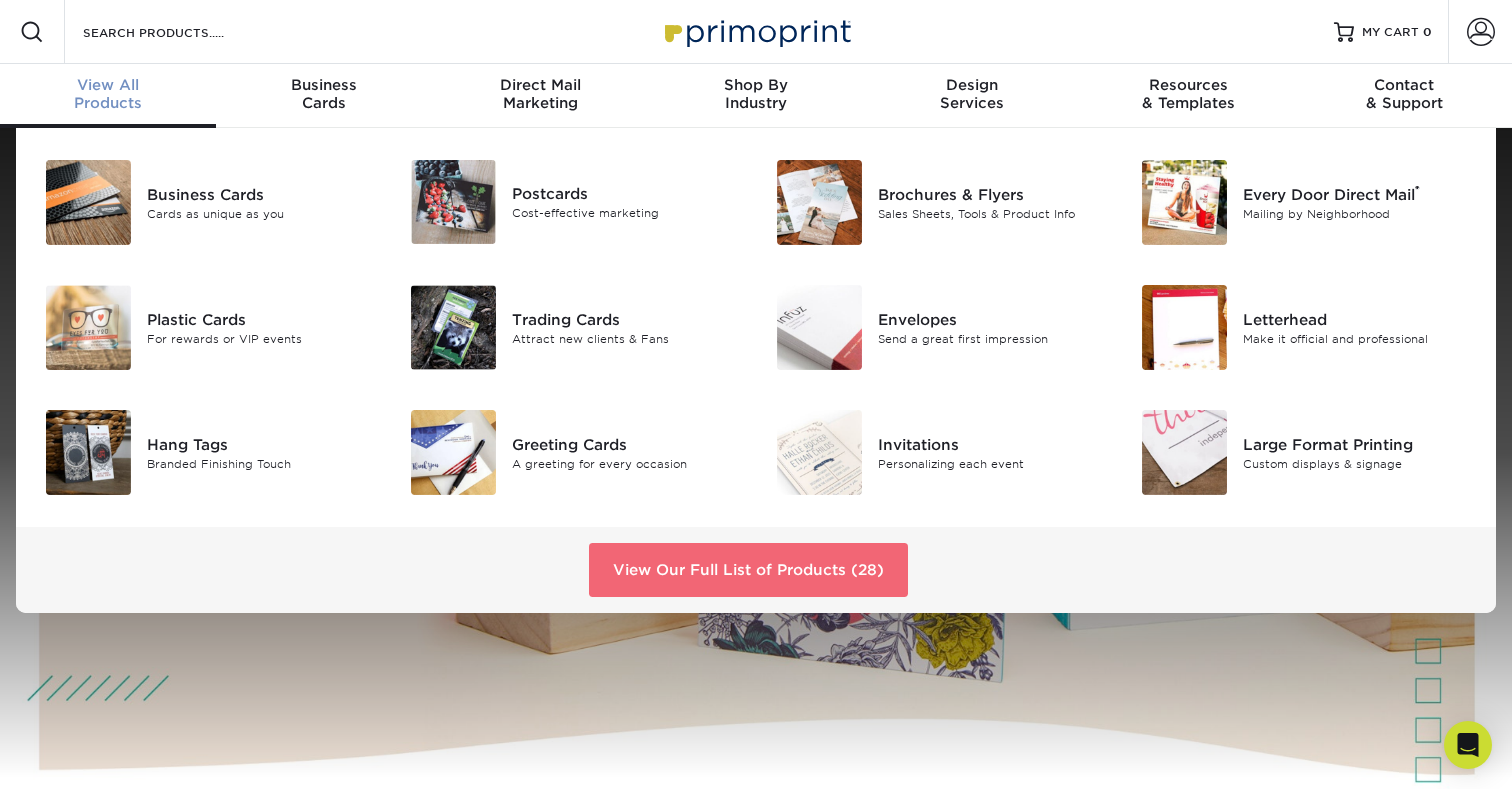 click on "View Our Full List of Products (28)" at bounding box center (748, 570) 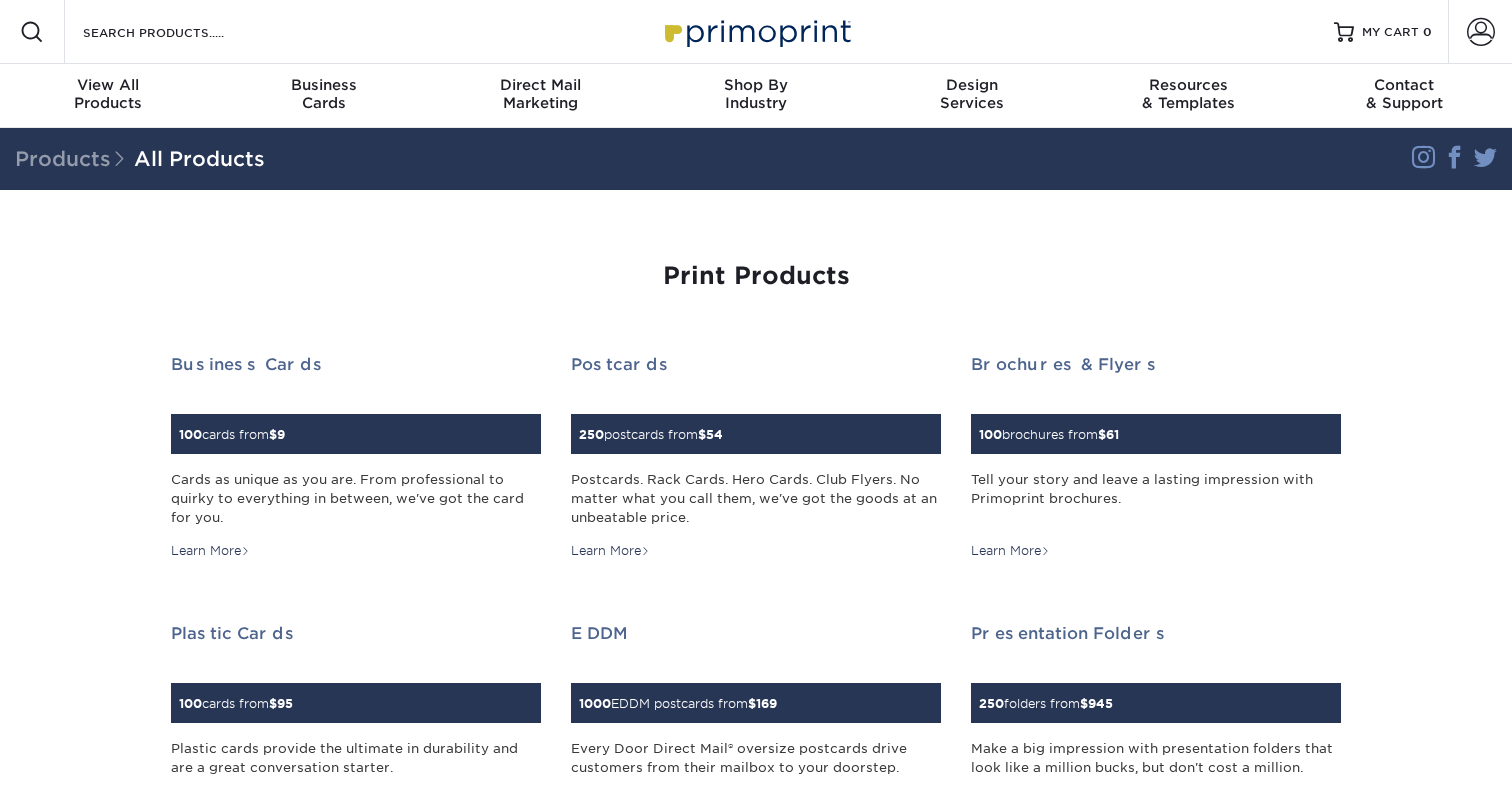 scroll, scrollTop: 0, scrollLeft: 0, axis: both 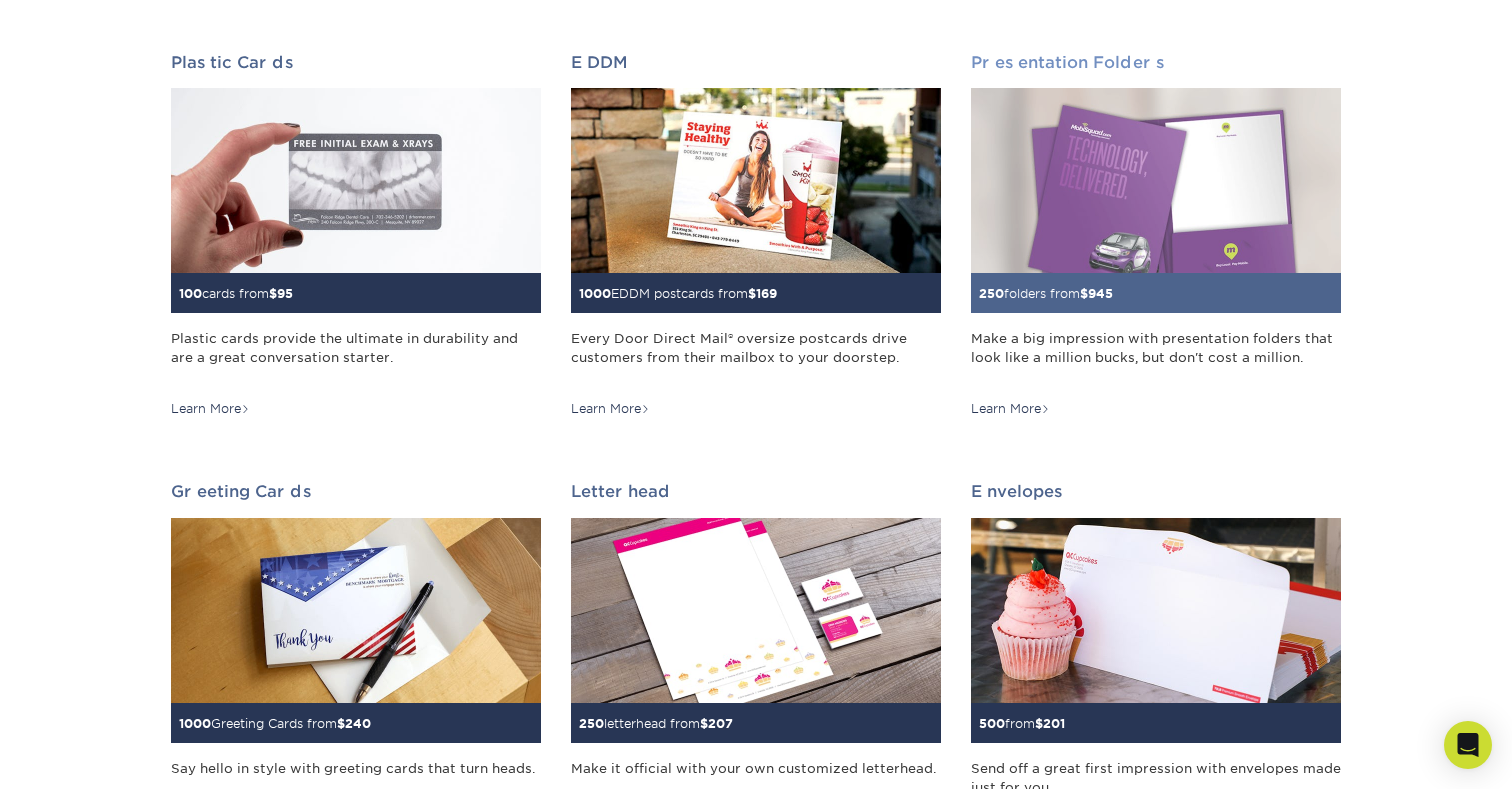 click at bounding box center [1156, 180] 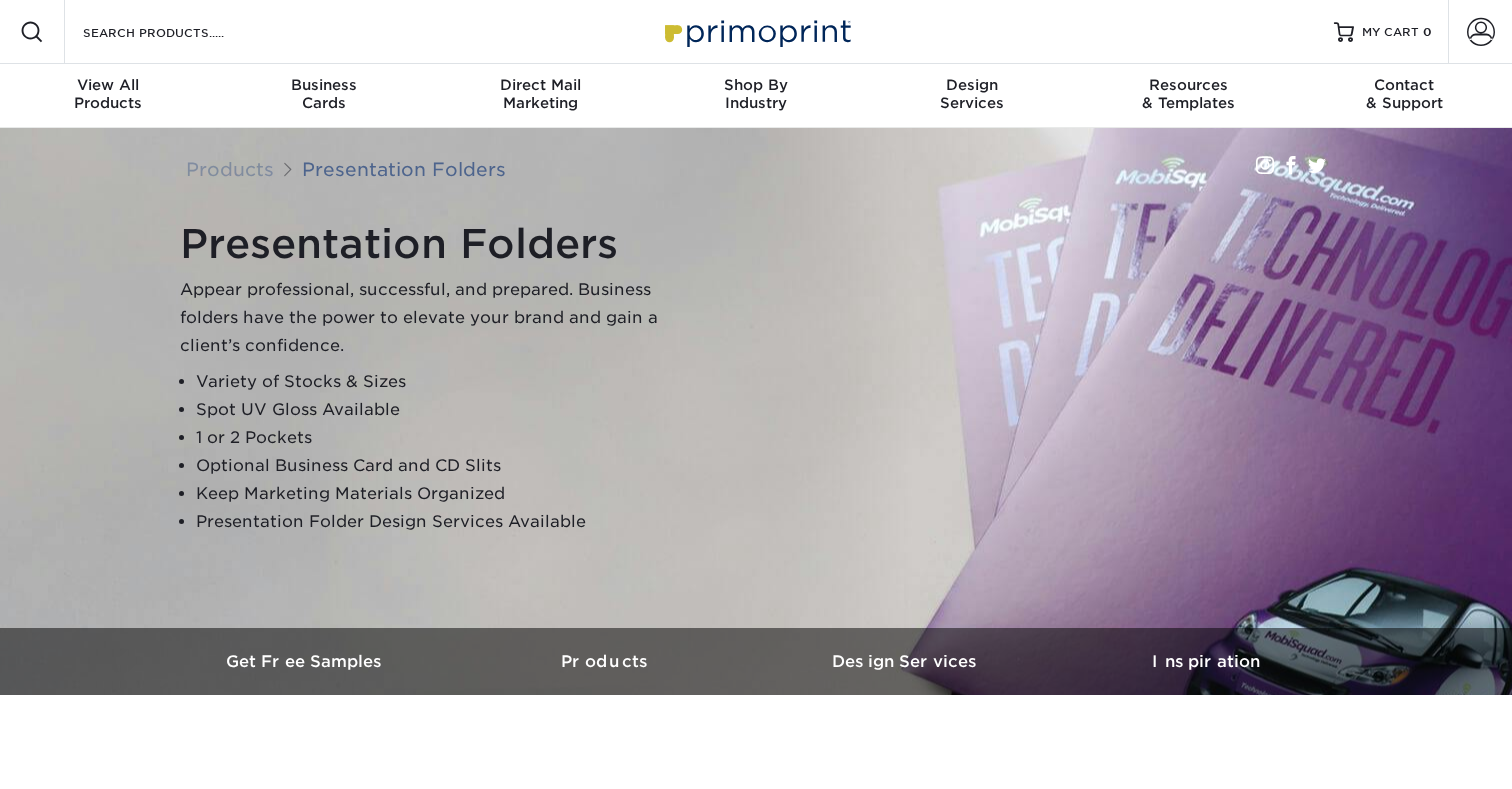 scroll, scrollTop: 0, scrollLeft: 0, axis: both 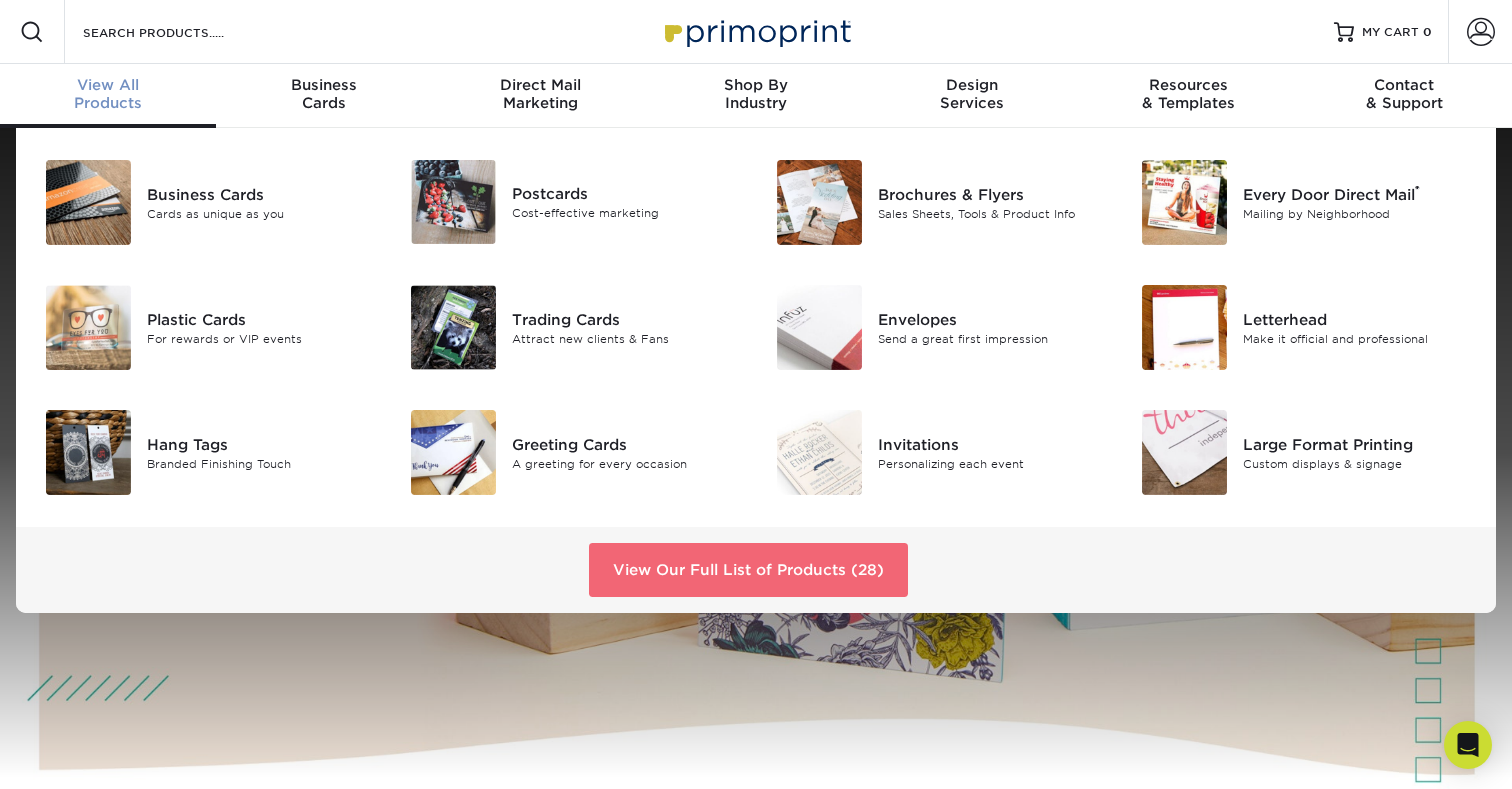 click on "View Our Full List of Products (28)" at bounding box center (748, 570) 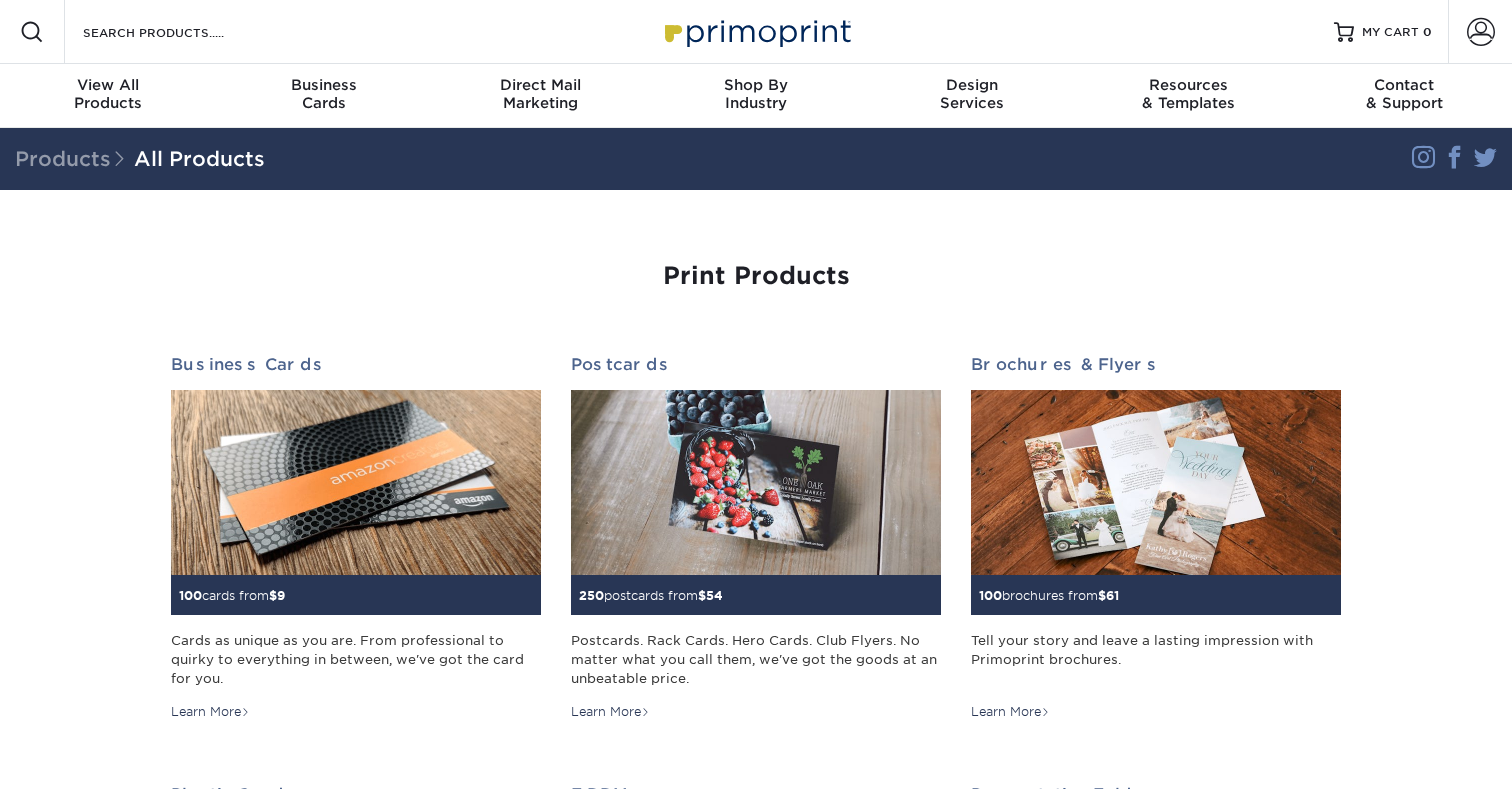 scroll, scrollTop: 0, scrollLeft: 0, axis: both 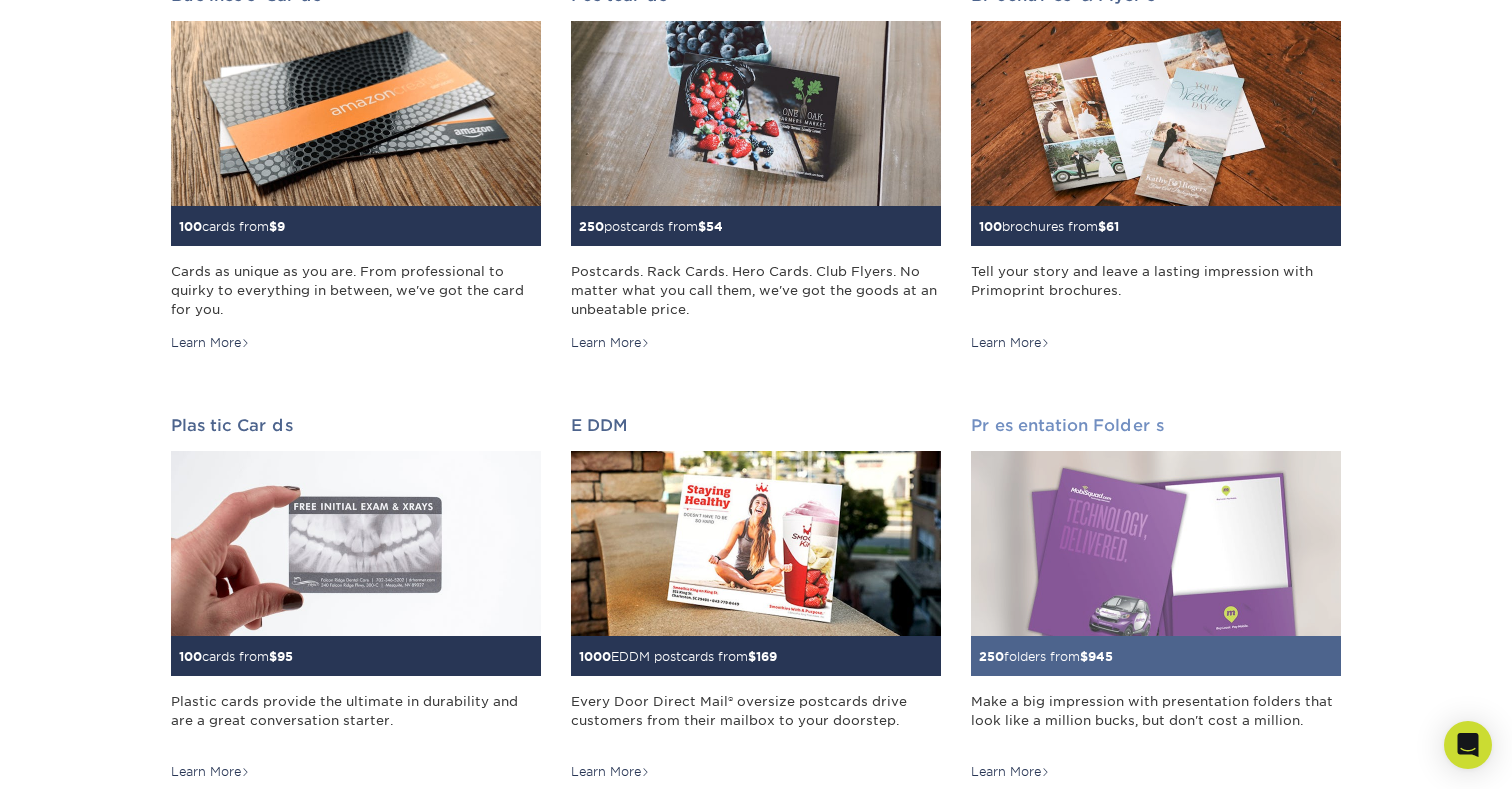 click at bounding box center (1156, 543) 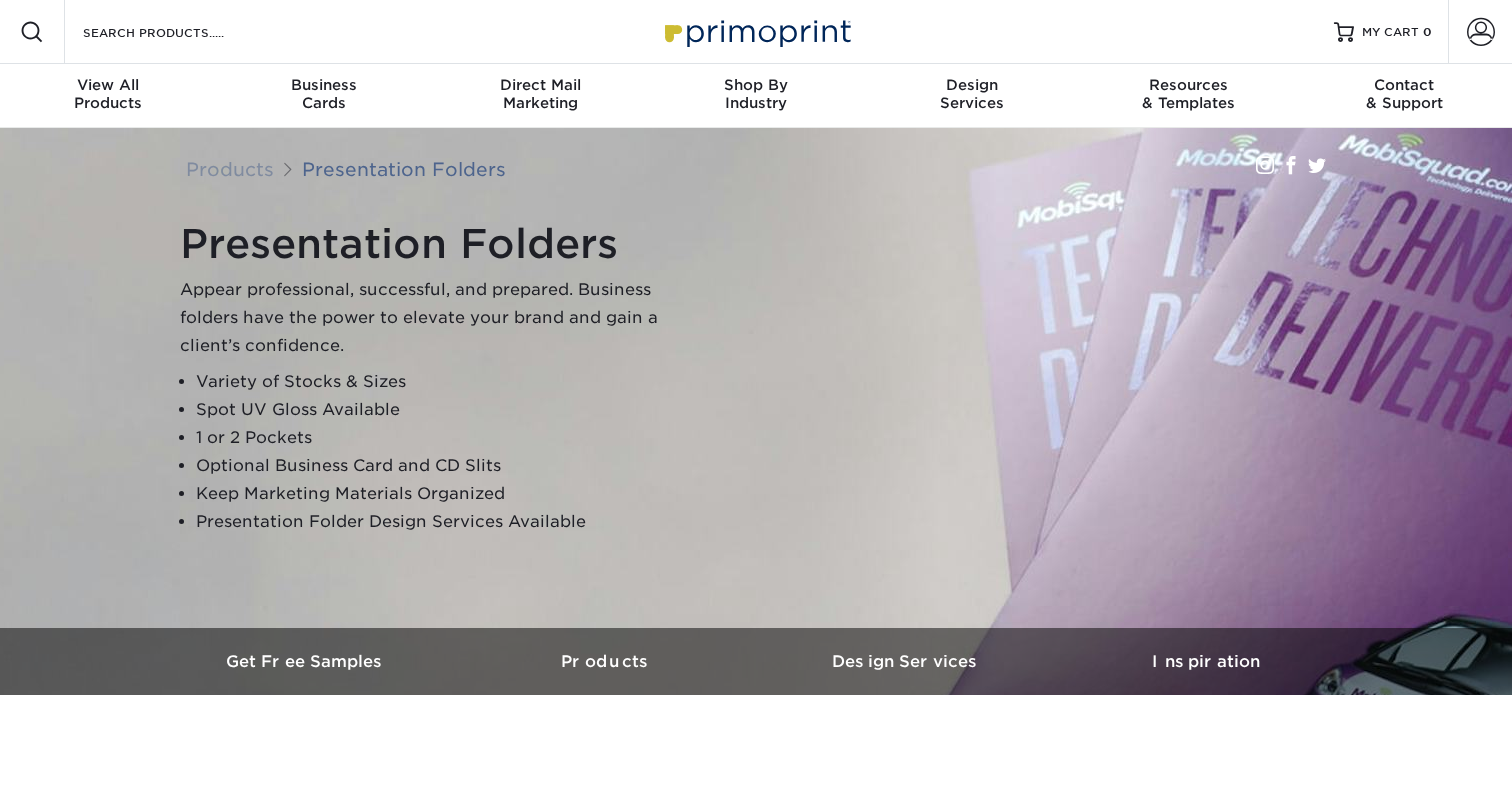 scroll, scrollTop: 0, scrollLeft: 0, axis: both 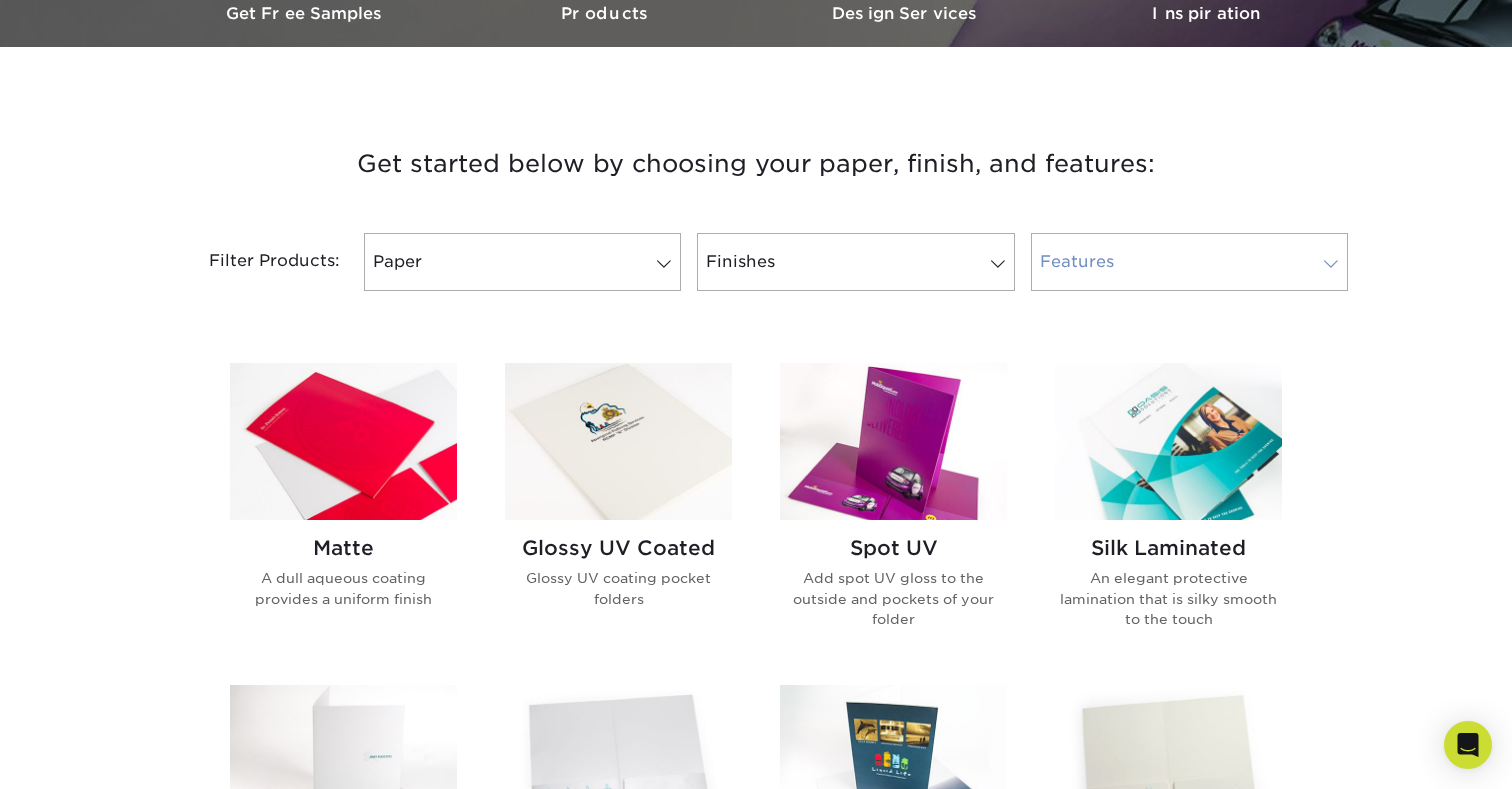 click on "Features" at bounding box center (1189, 262) 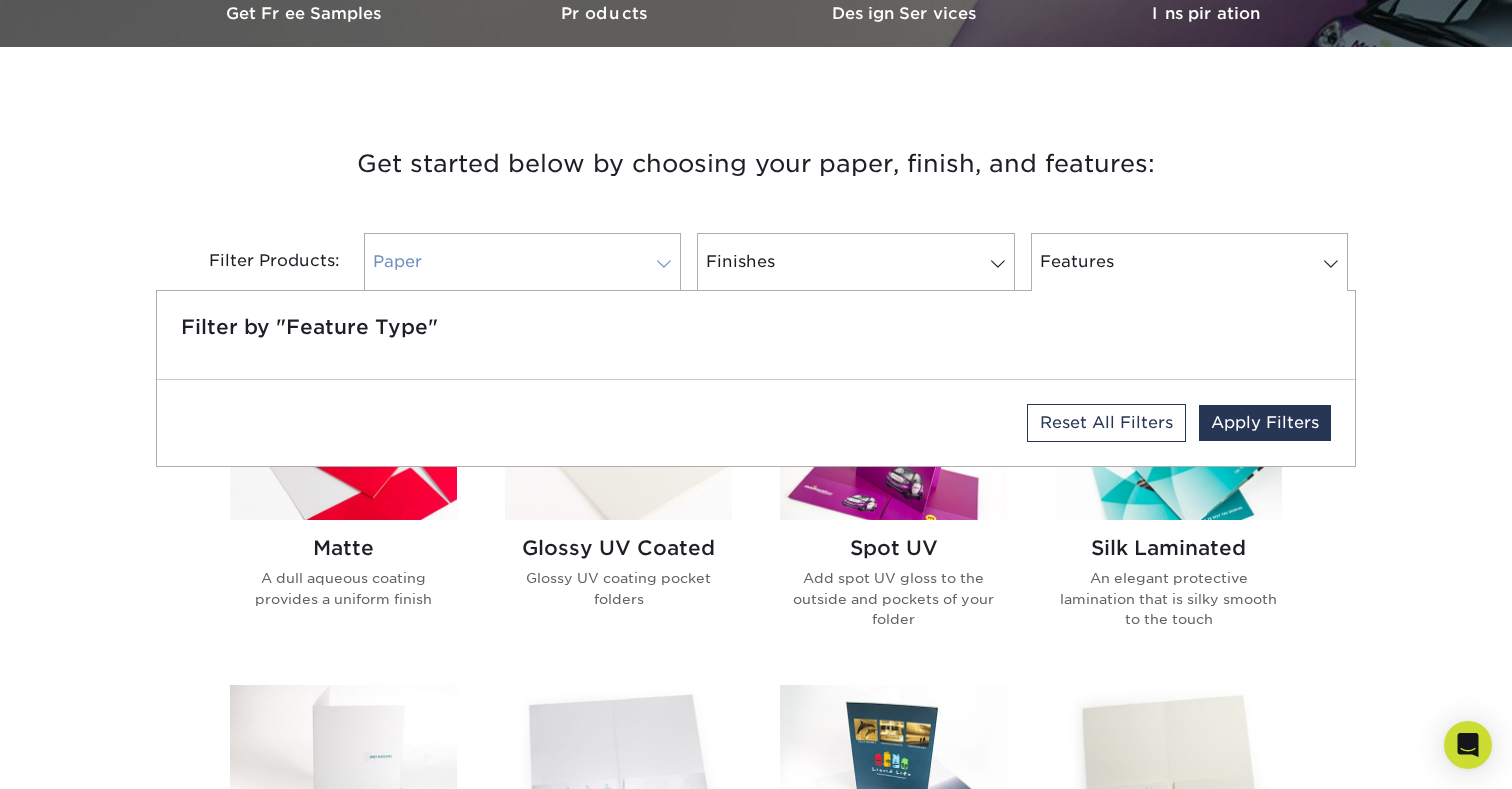 click on "Paper" at bounding box center [522, 262] 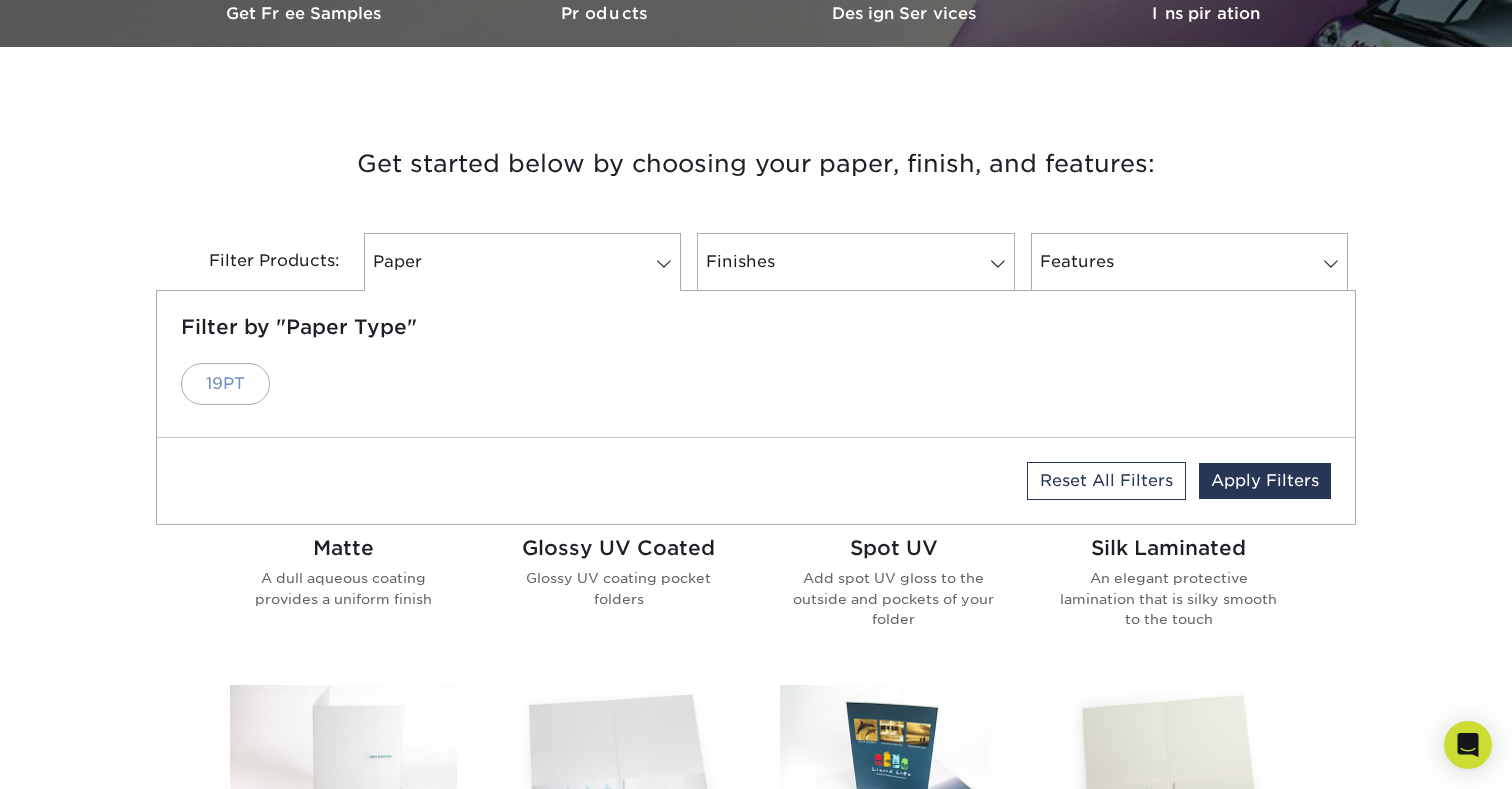 click on "19PT" at bounding box center (225, 384) 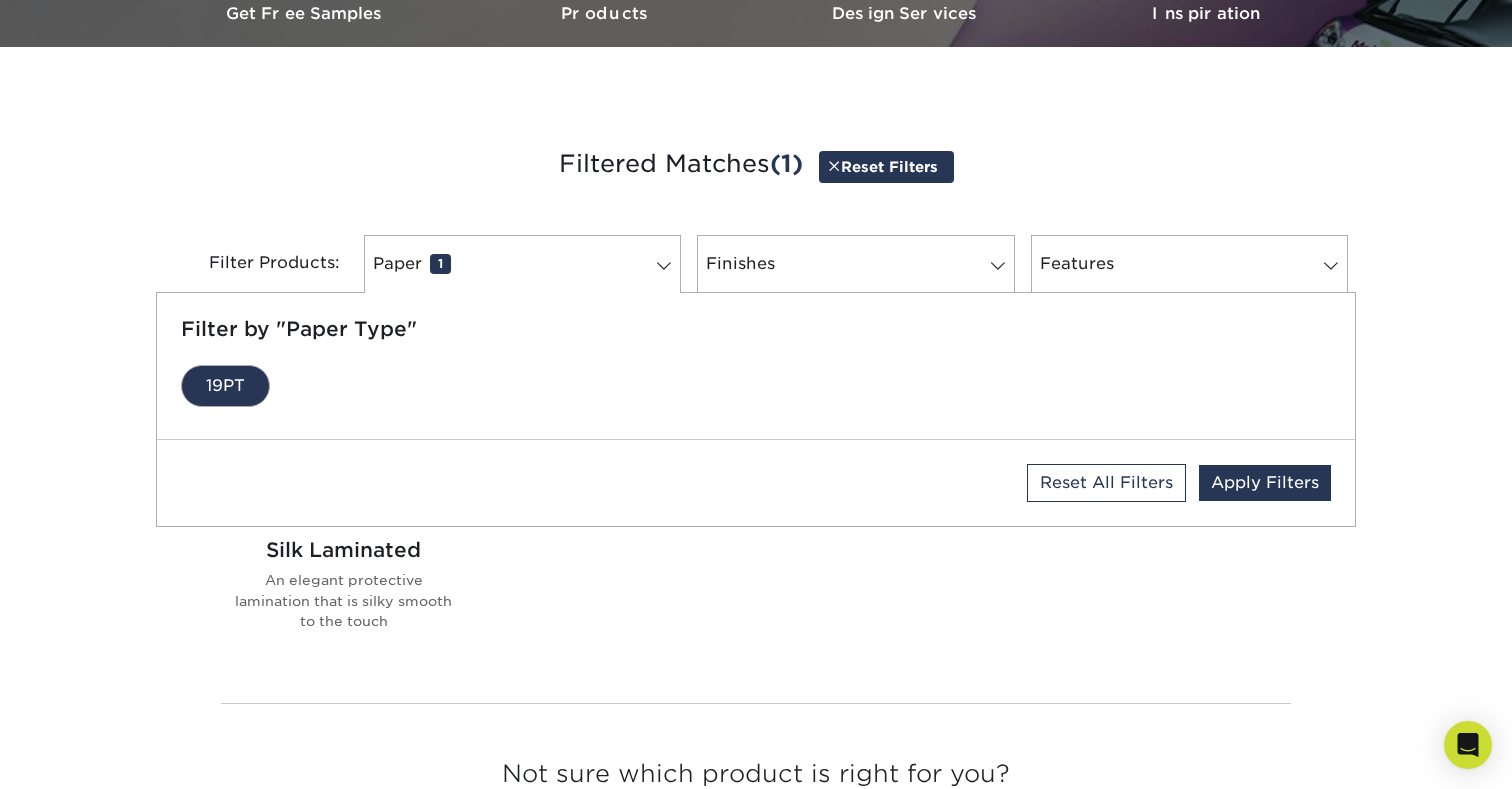 click on "Get started below by choosing your paper, finish, and features:
Filtered Matches  (1)
Reset Filters
Filter Products:
Paper
1
Filter by "Paper Type"
19PT
Reset All Filters
Apply Filters
0 0" at bounding box center [756, 506] 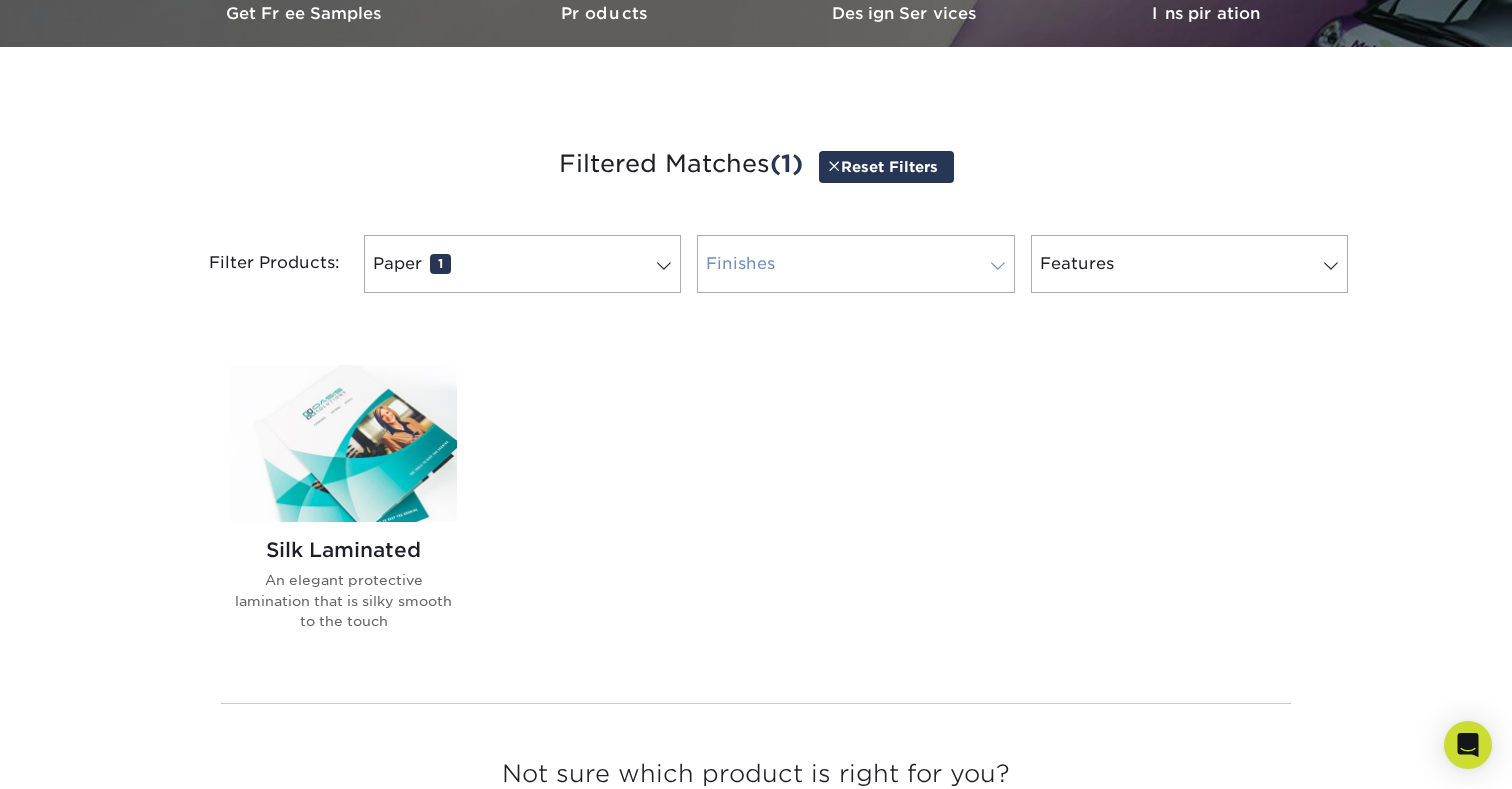 click on "Finishes
0" at bounding box center (855, 264) 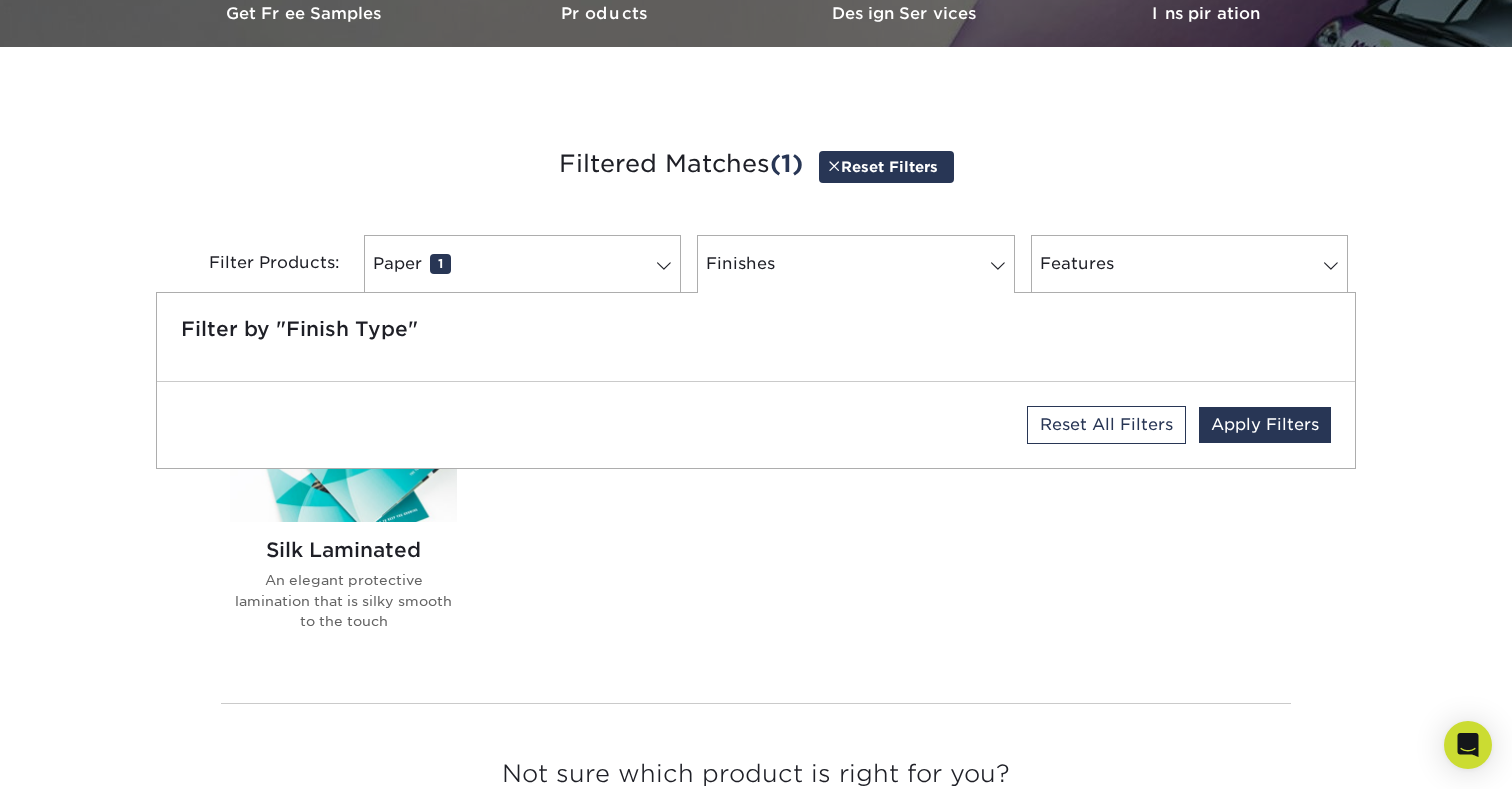 click on "Get started below by choosing your paper, finish, and features:
Filtered Matches  (1)
Reset Filters
Filter Products:
Paper
1
Filter by "Paper Type"
19PT
Reset All Filters
Apply Filters
0 0" at bounding box center (756, 506) 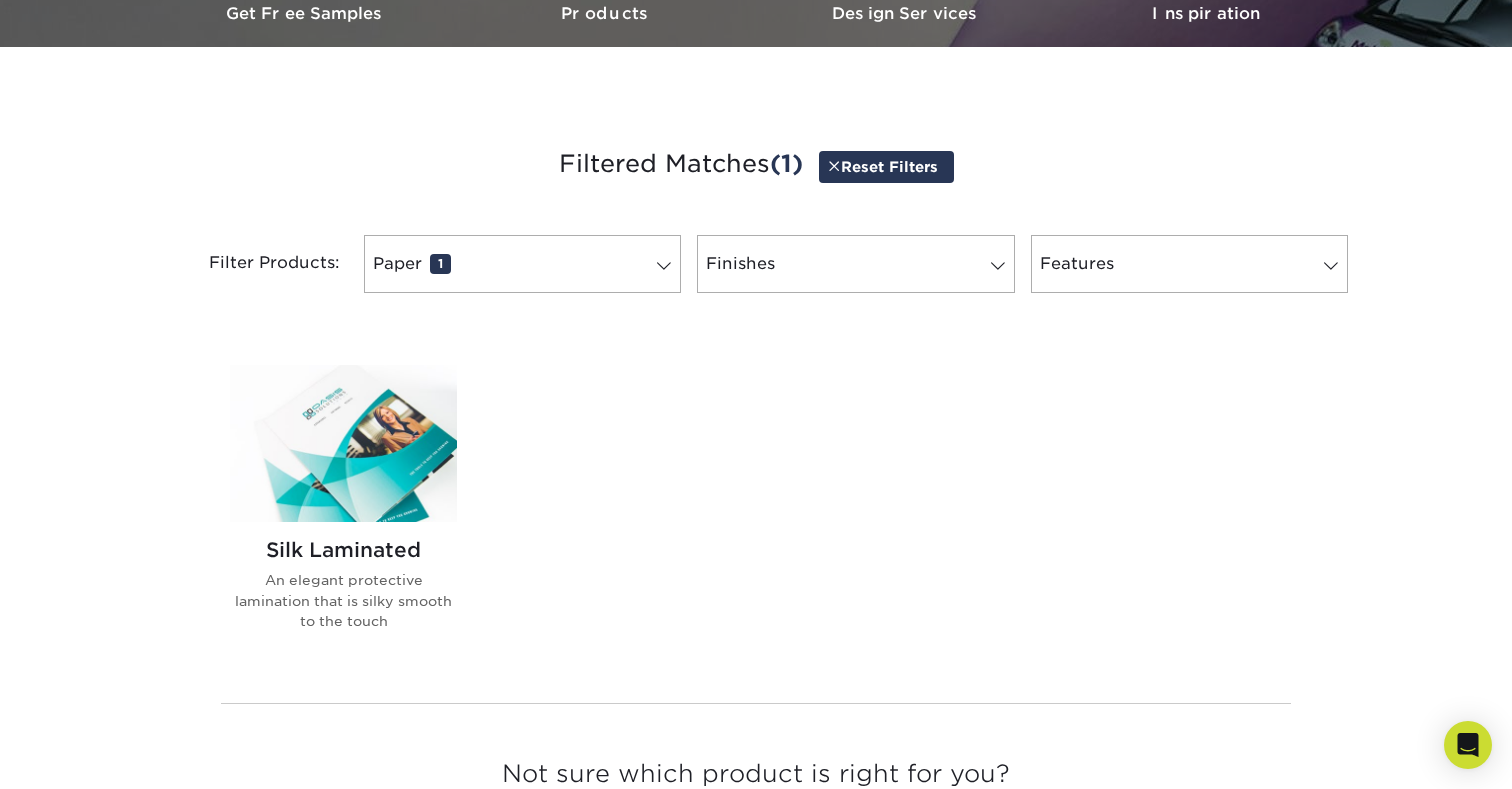 click at bounding box center (343, 443) 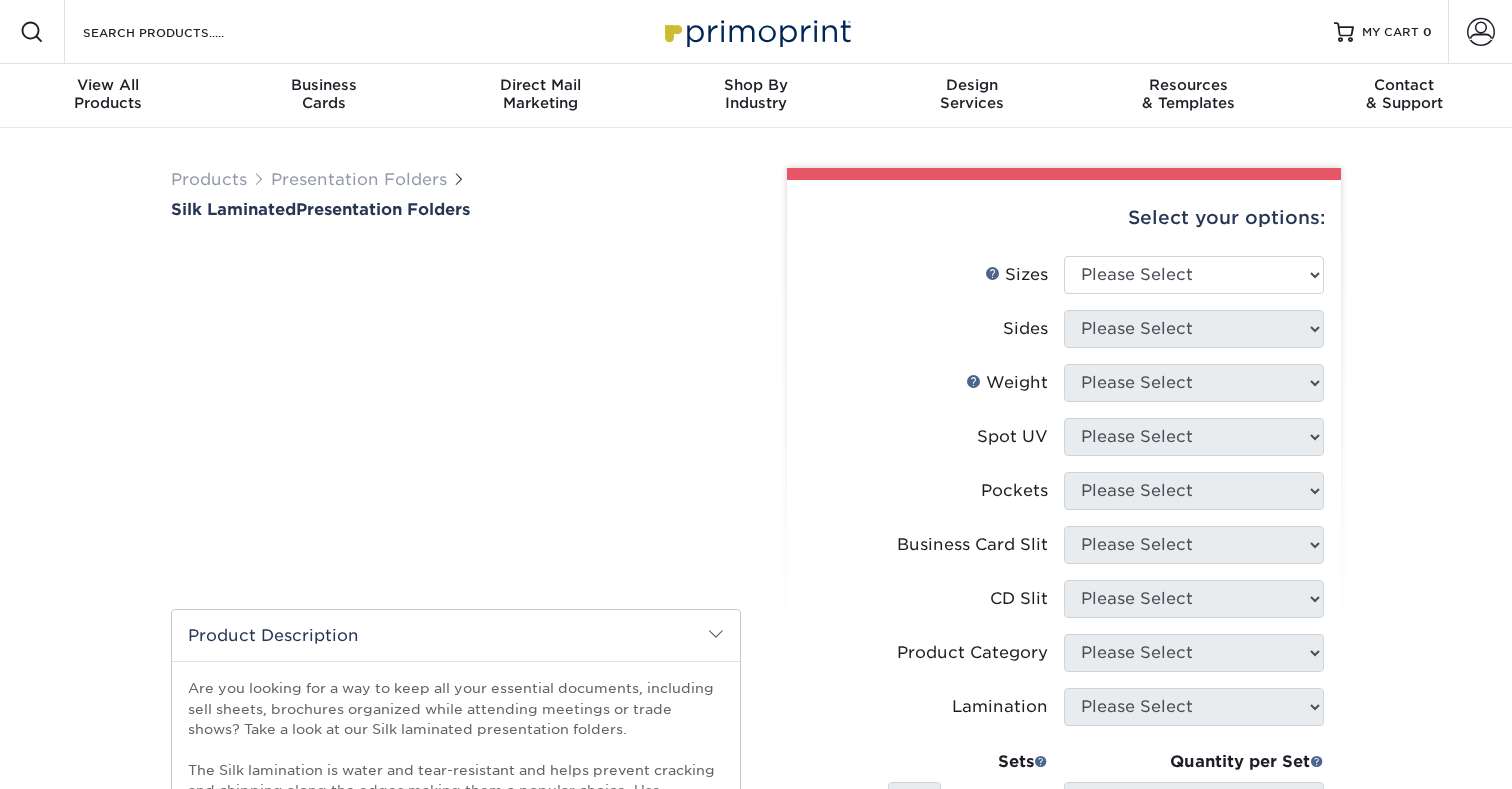 scroll, scrollTop: 0, scrollLeft: 0, axis: both 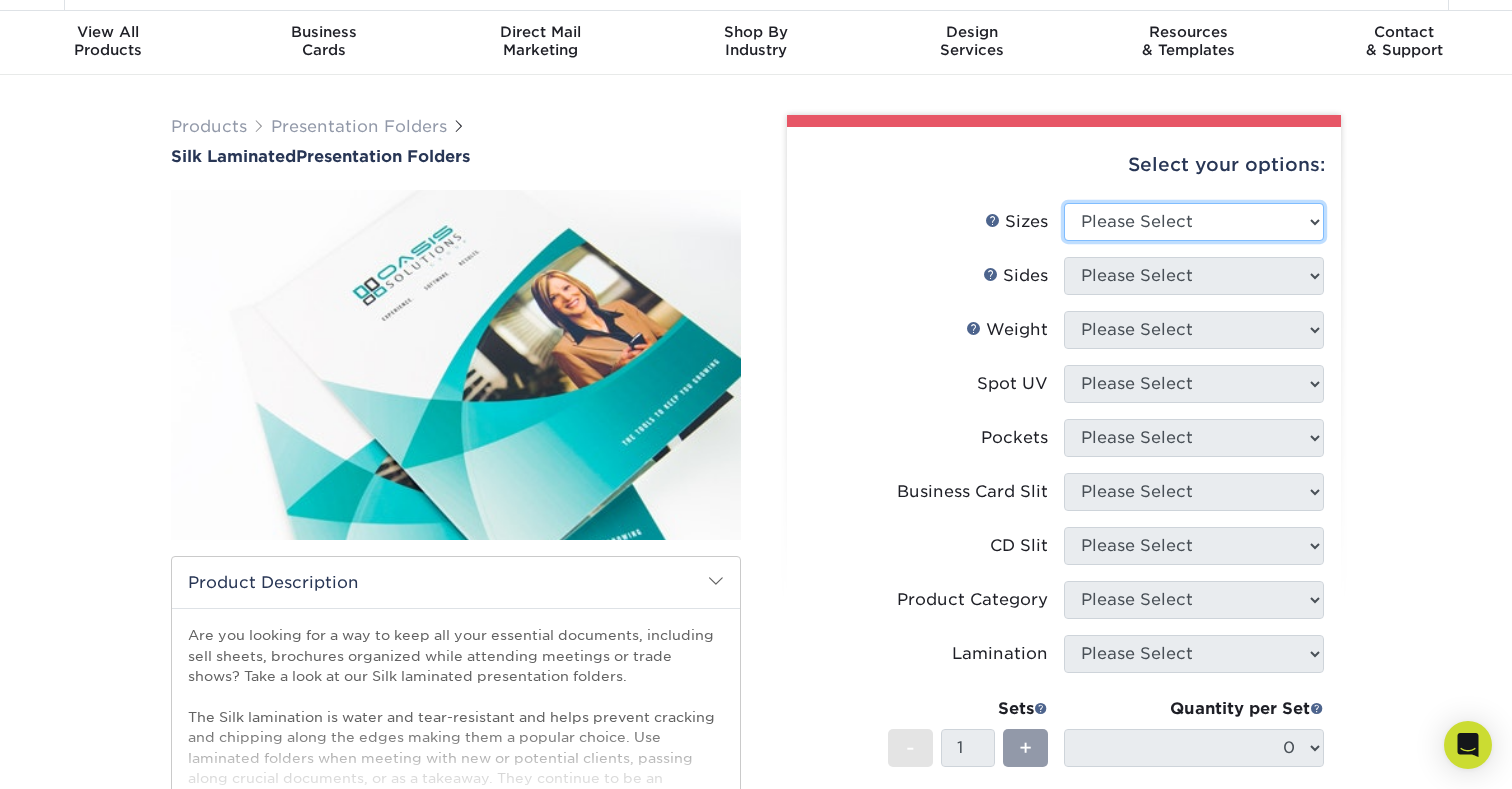 click on "Please Select
6" x 9"
9" x 12"" at bounding box center [1194, 222] 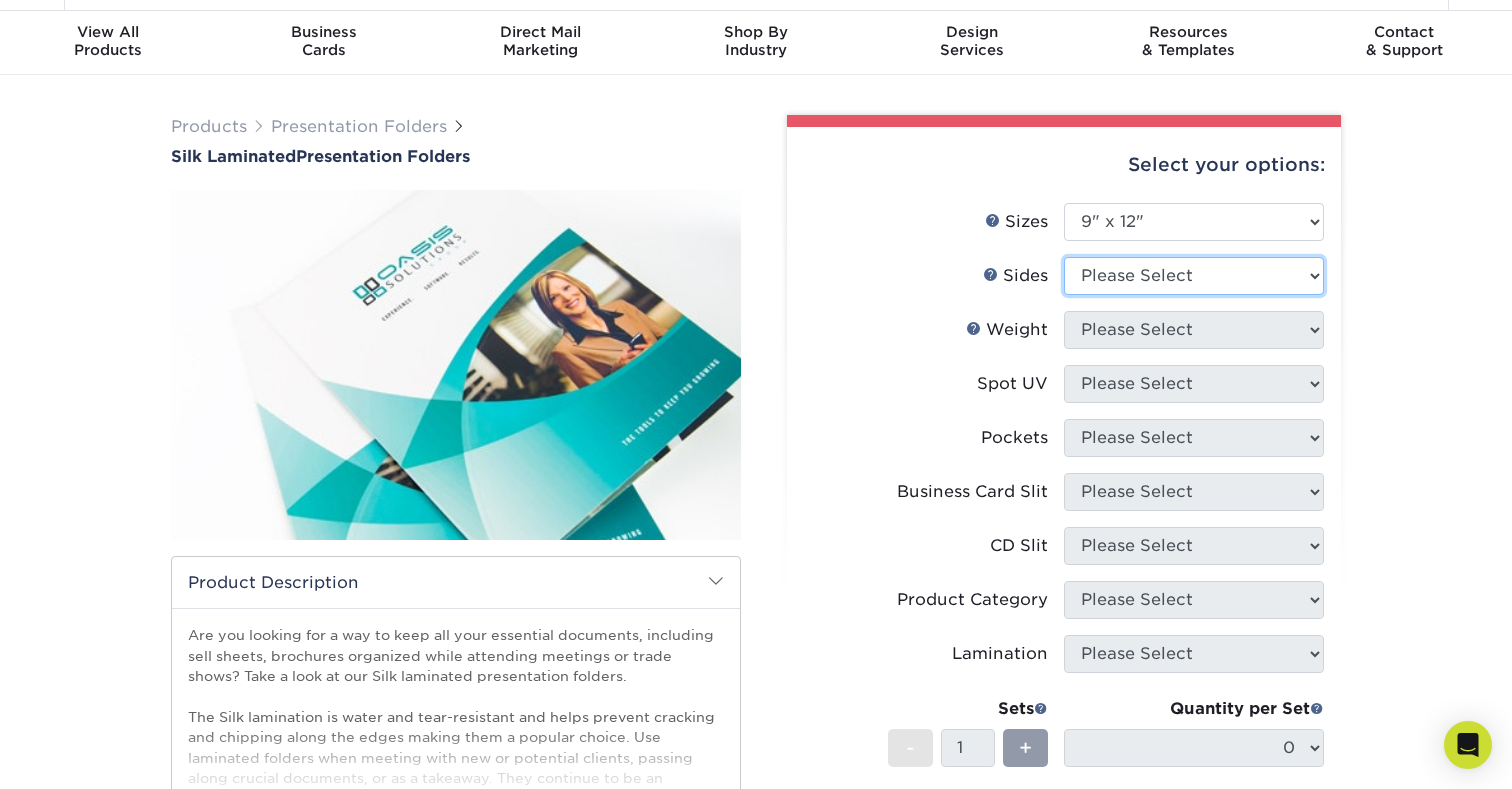 click on "Please Select Print Both Sides Print Front Only" at bounding box center (1194, 276) 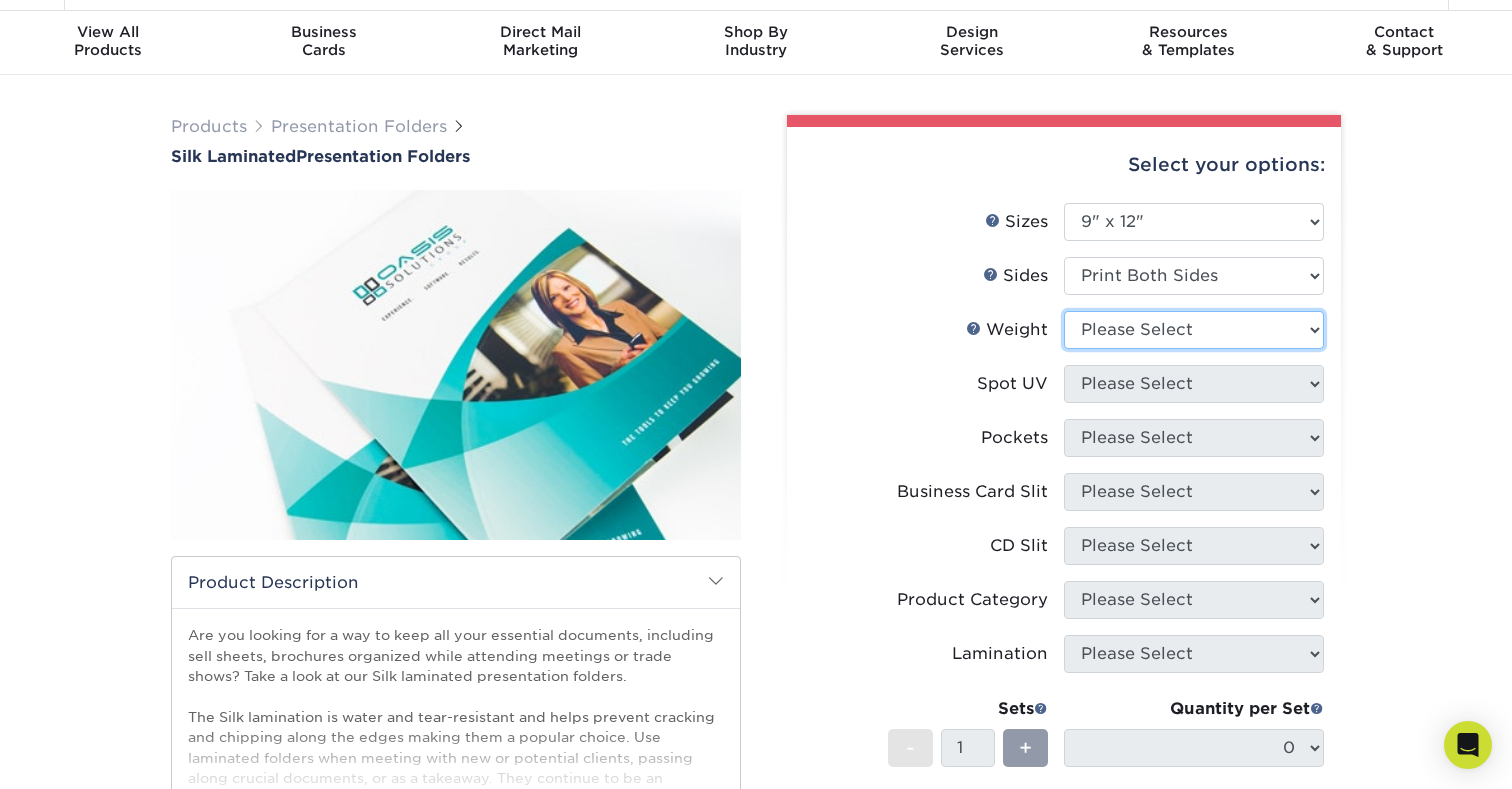 click on "Please Select 16PT" at bounding box center (1194, 330) 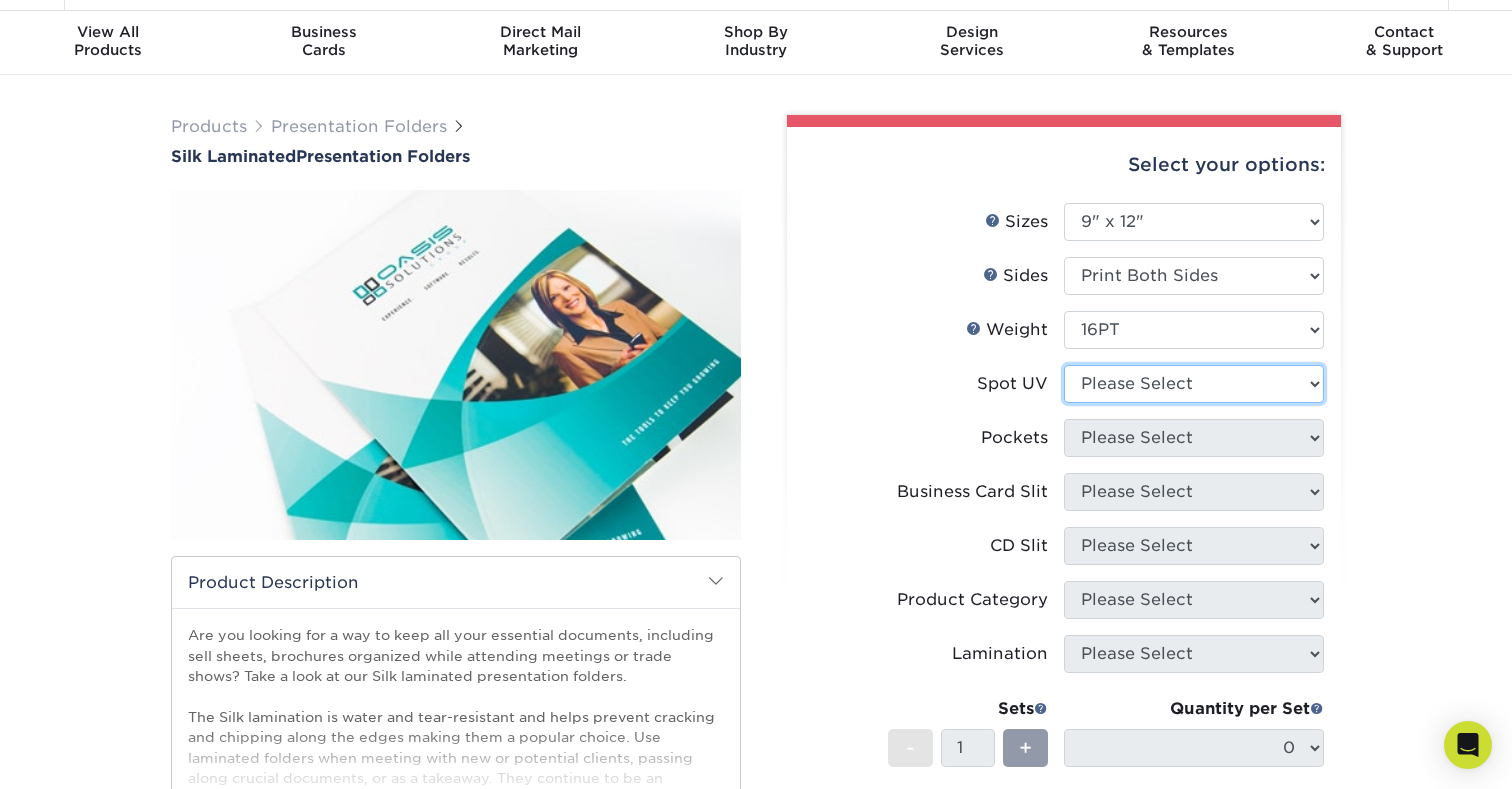 click on "Please Select No Spot UV Front Only" at bounding box center (1194, 384) 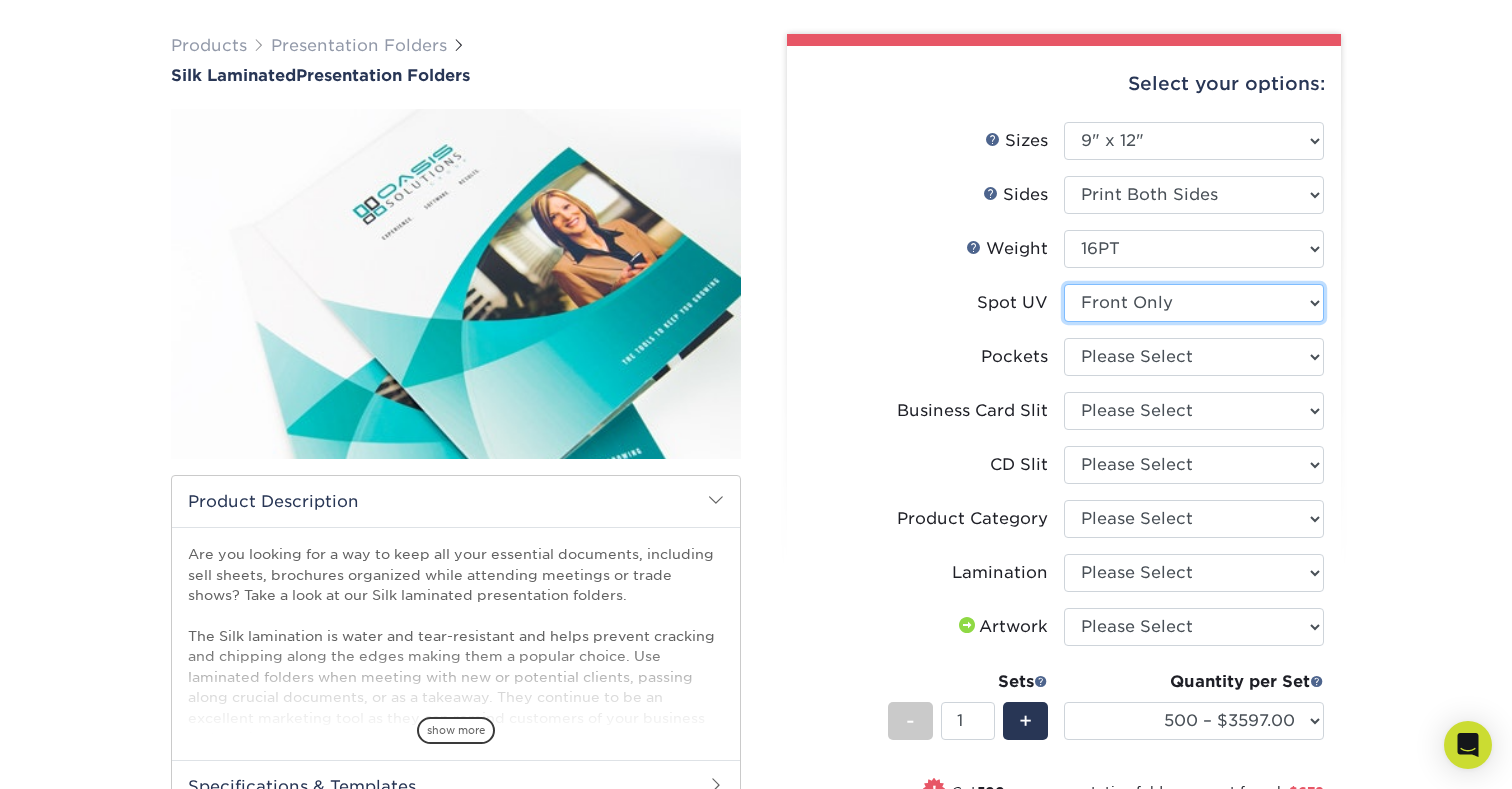scroll, scrollTop: 159, scrollLeft: 0, axis: vertical 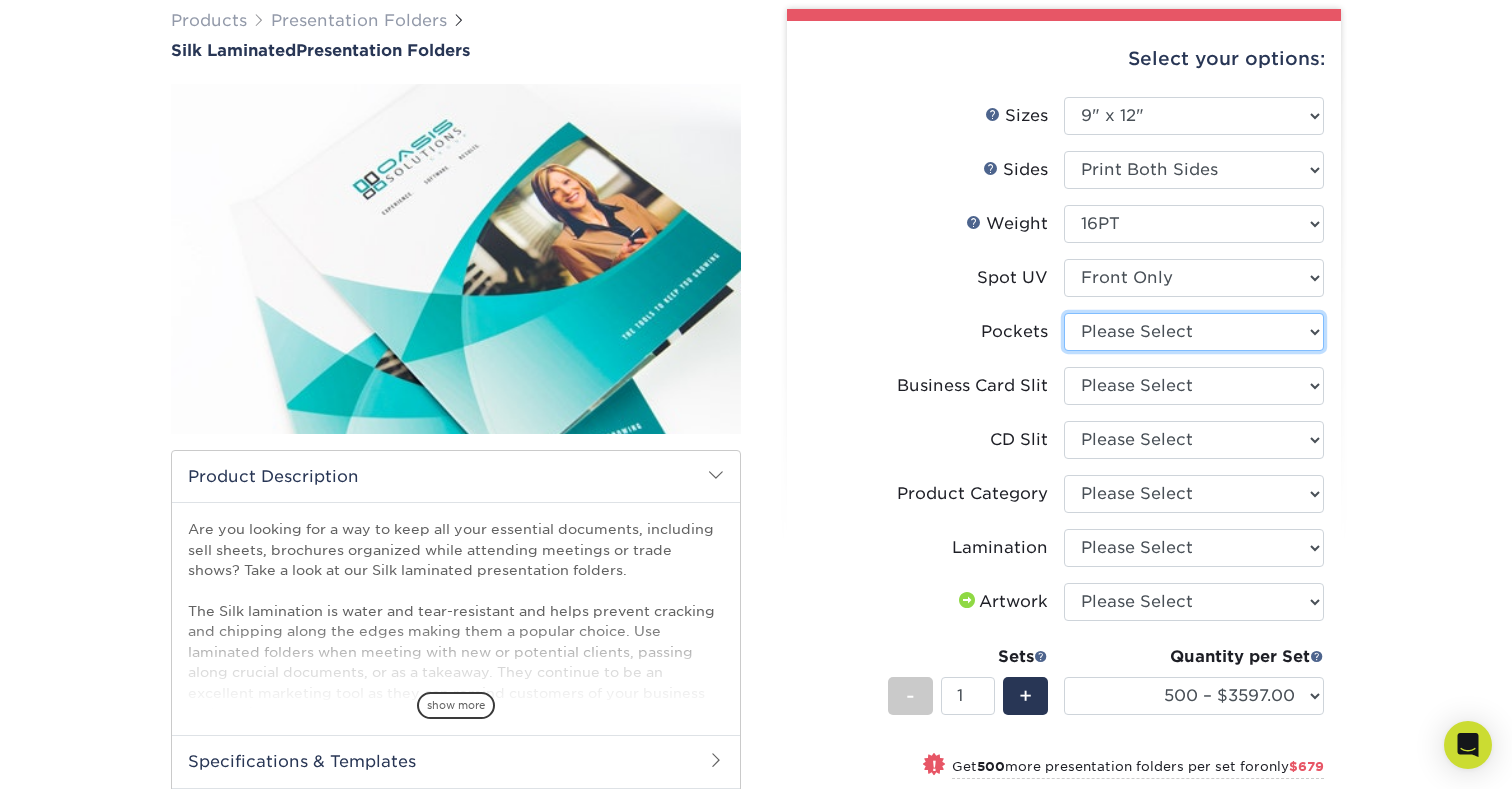 click on "Please Select 1 Pocket on the Left (Front) Side 1 Pocket on the Right (Back) Side 2 Pockets" at bounding box center (1194, 332) 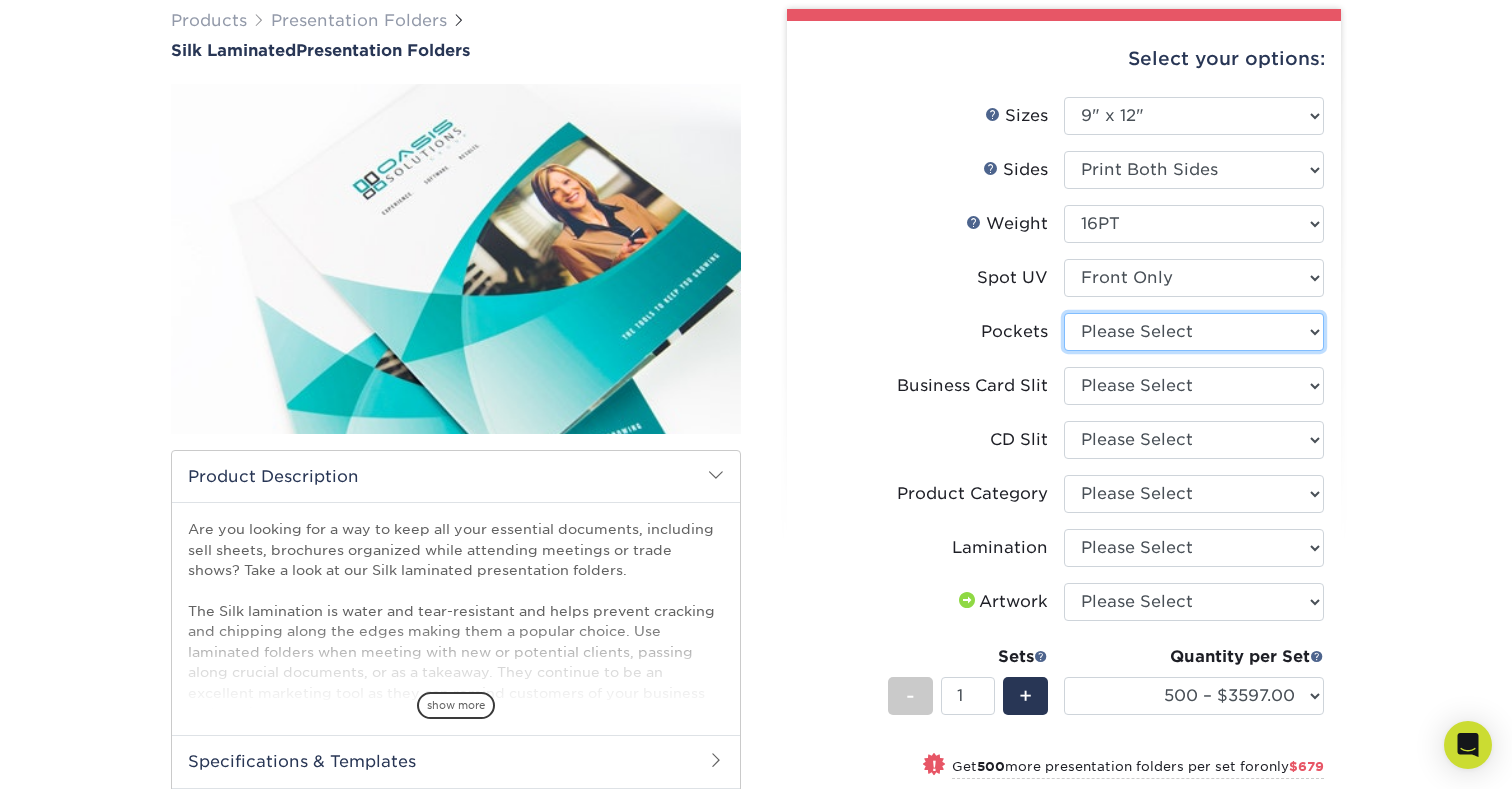 select on "e8427203-e3c7-4640-a4e8-bae00c228d98" 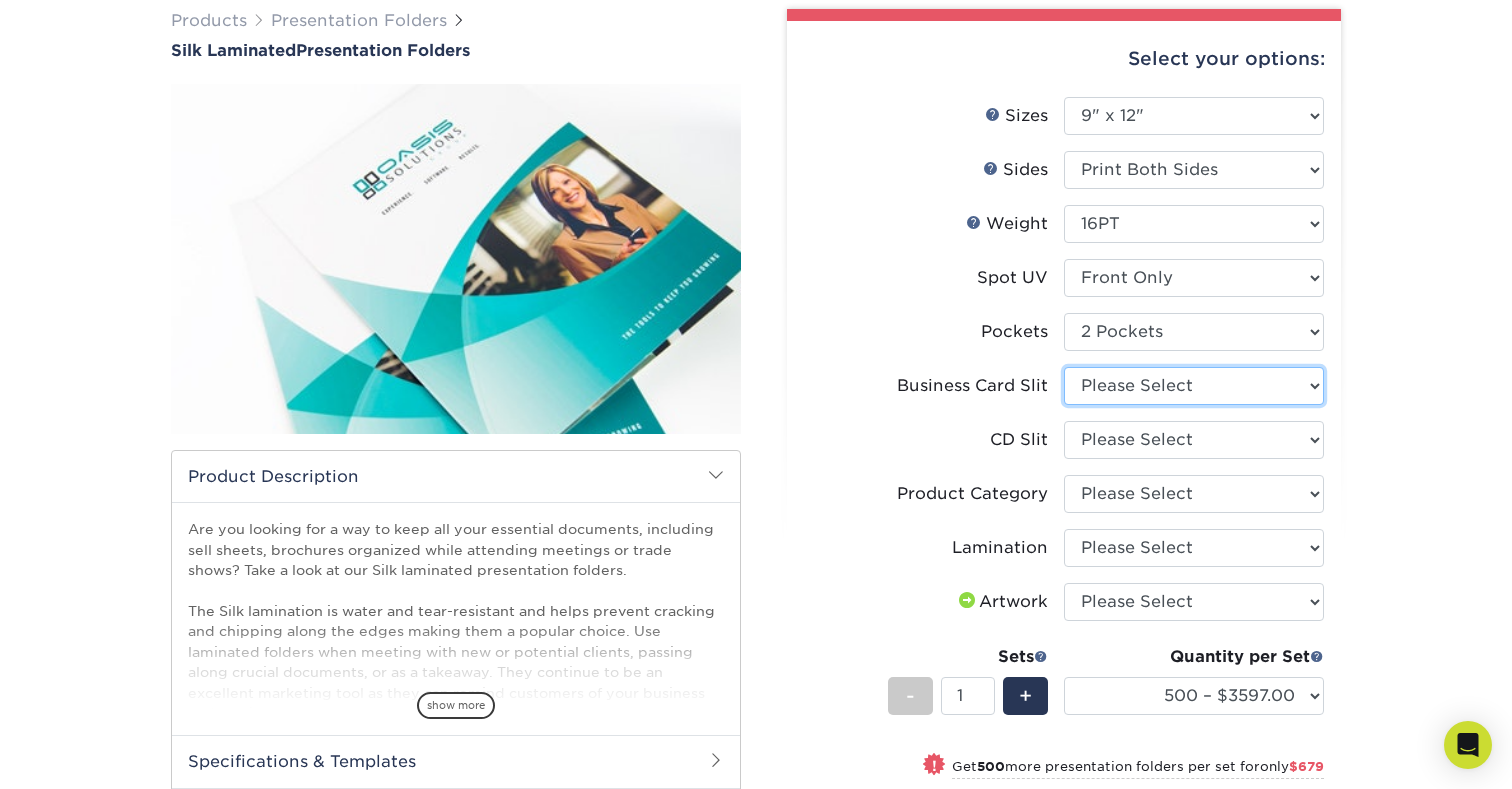 click on "Please Select No Business Card Slits On Both Pockets - Horizontal On Both Pockets - Vertical On Left (Front) Pocket - Horizontal On Left (Front) Pocket - Vertical On Right (Back) Pocket - Horizontal On Right (Back) Pocket - Vertical" at bounding box center (1194, 386) 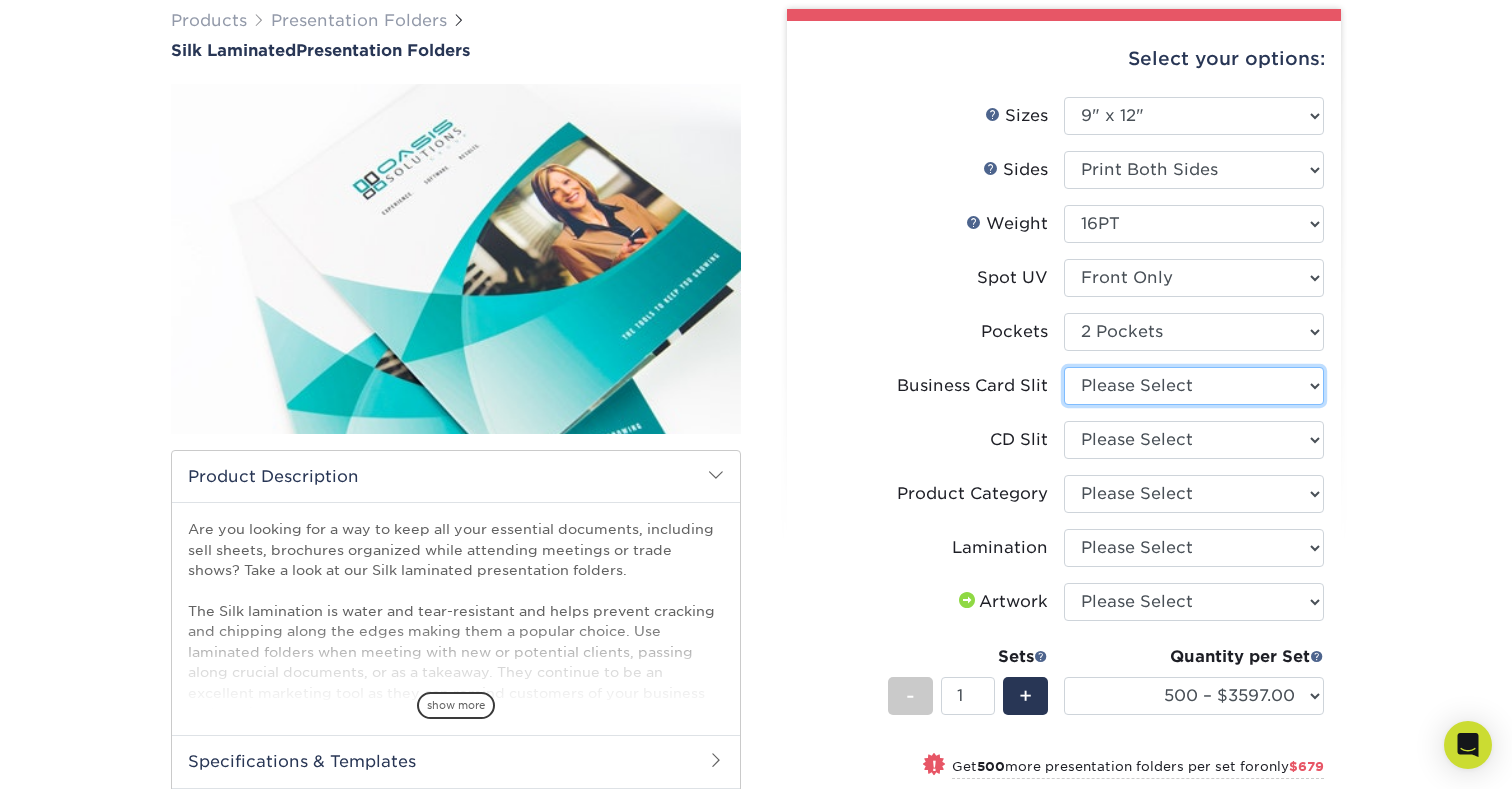 select on "7e99cc7c-ff09-4e60-a1f6-bcfcb05688a6" 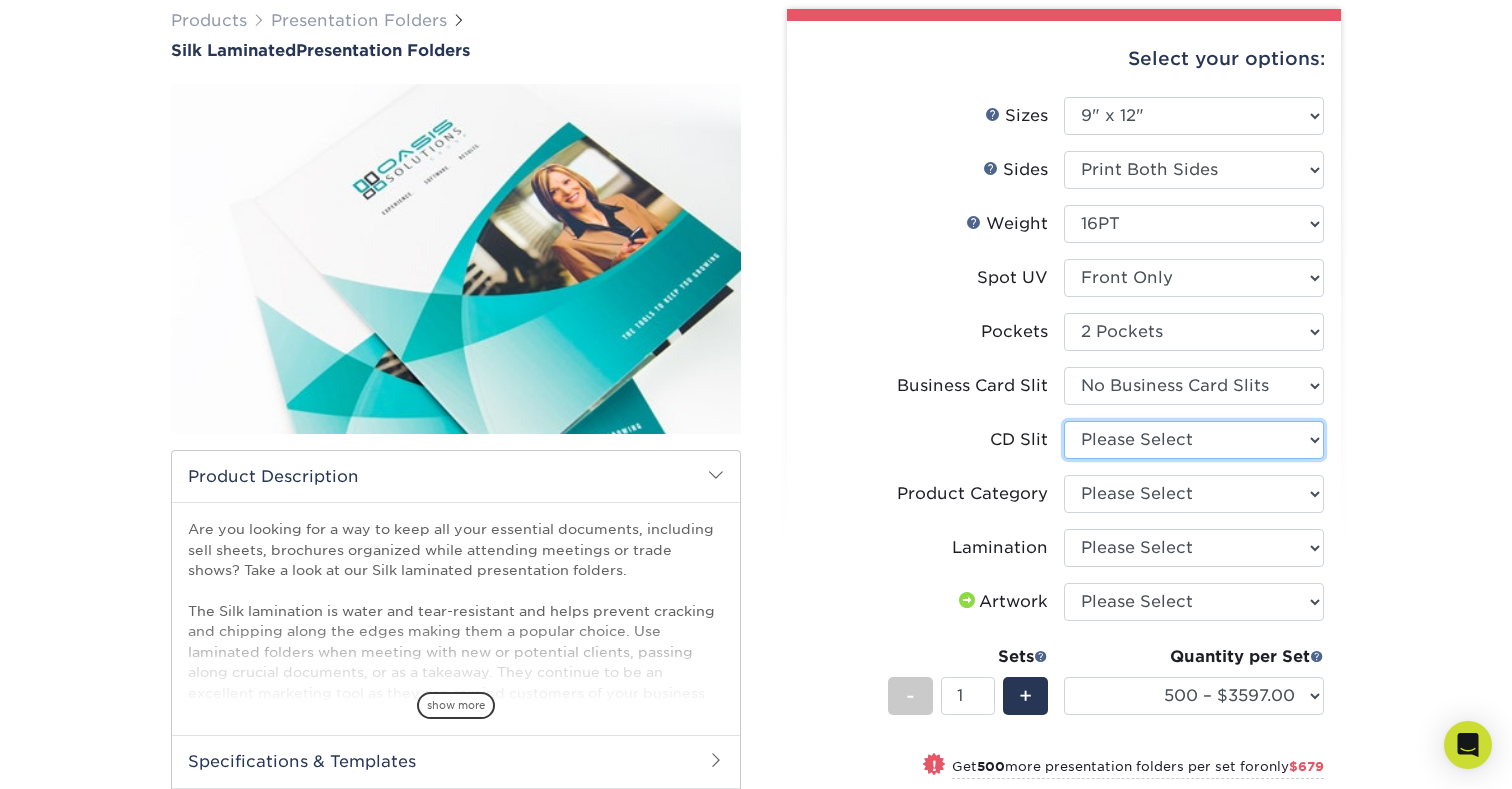 click on "Please Select No CD Slit On the Left (Front) Pocket On the Right (Back) Pocket On Both Pockets" at bounding box center [1194, 440] 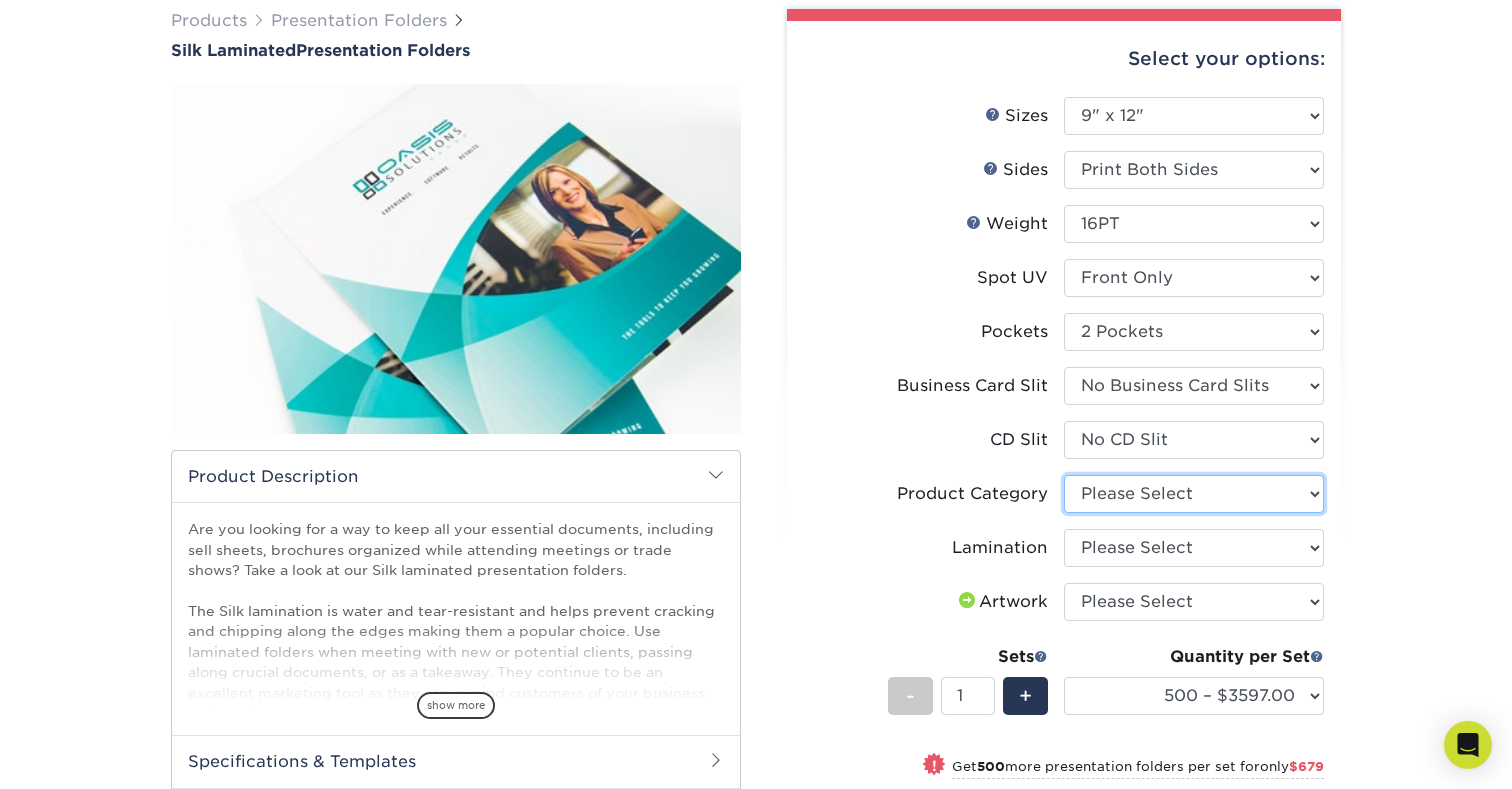 click on "Please Select Presentation Folders" at bounding box center (1194, 494) 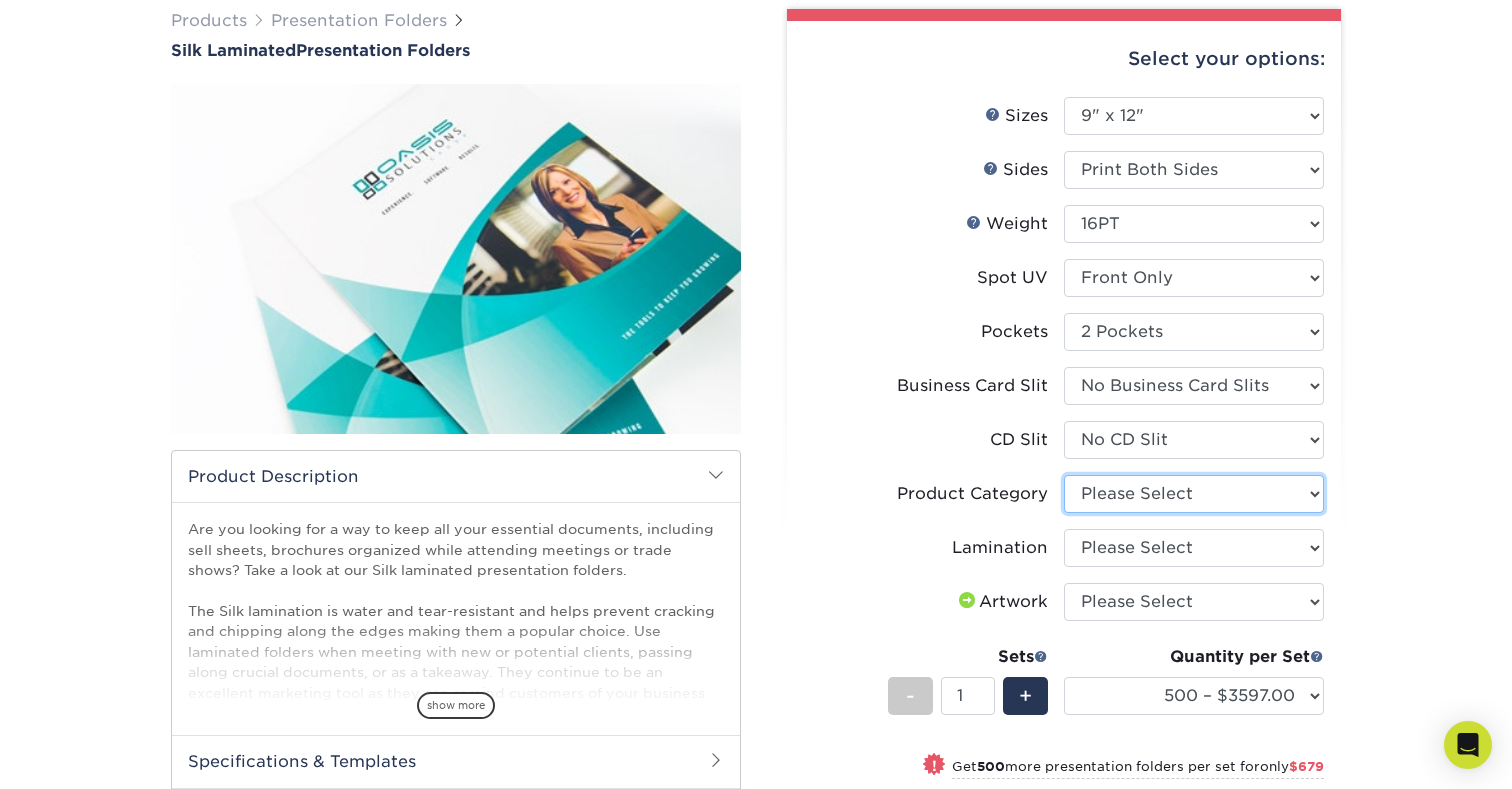 select on "57f7a581-ec4a-49d7-930d-eb044a1d12ac" 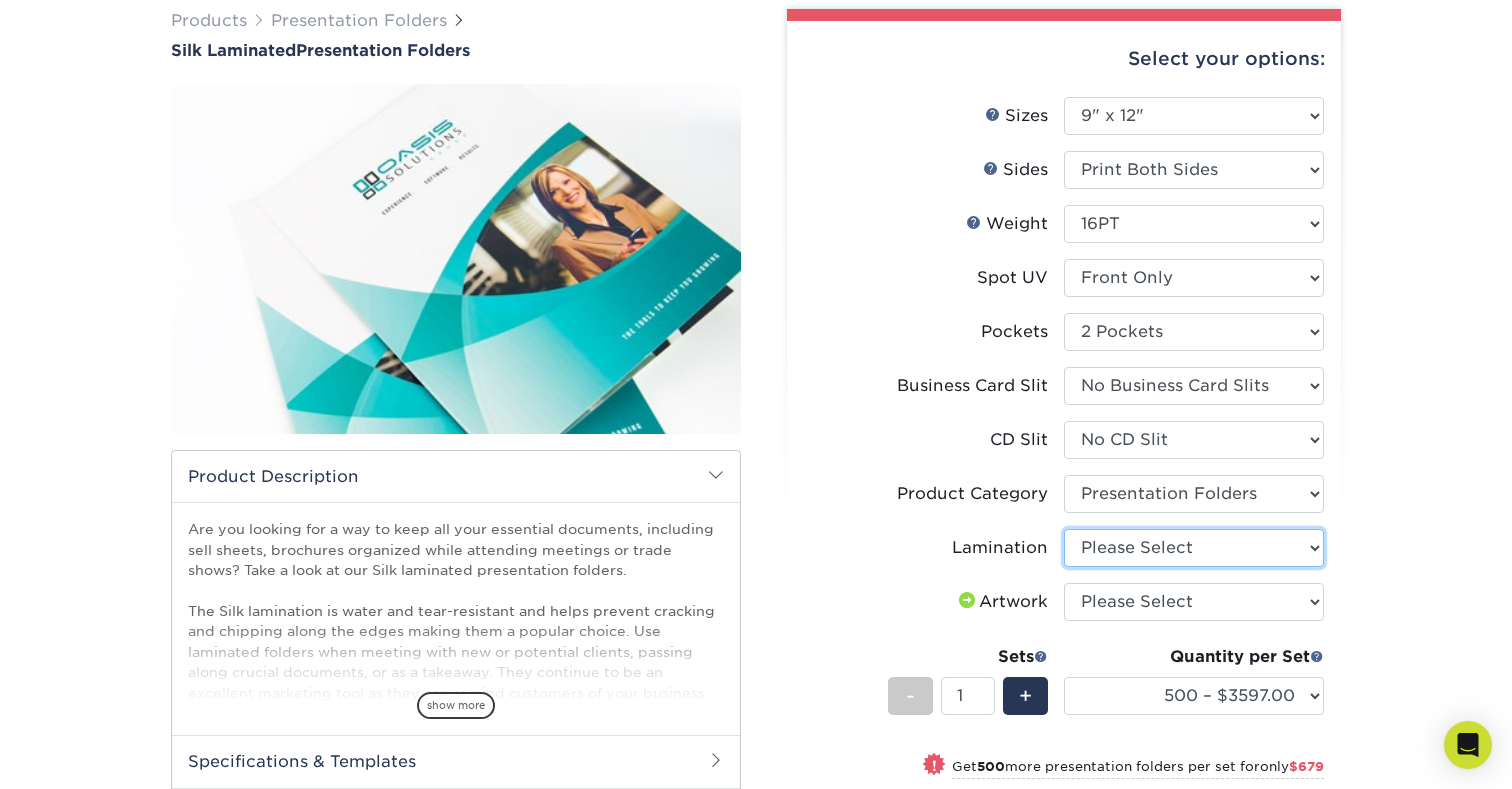 click on "Please Select Silk" at bounding box center (1194, 548) 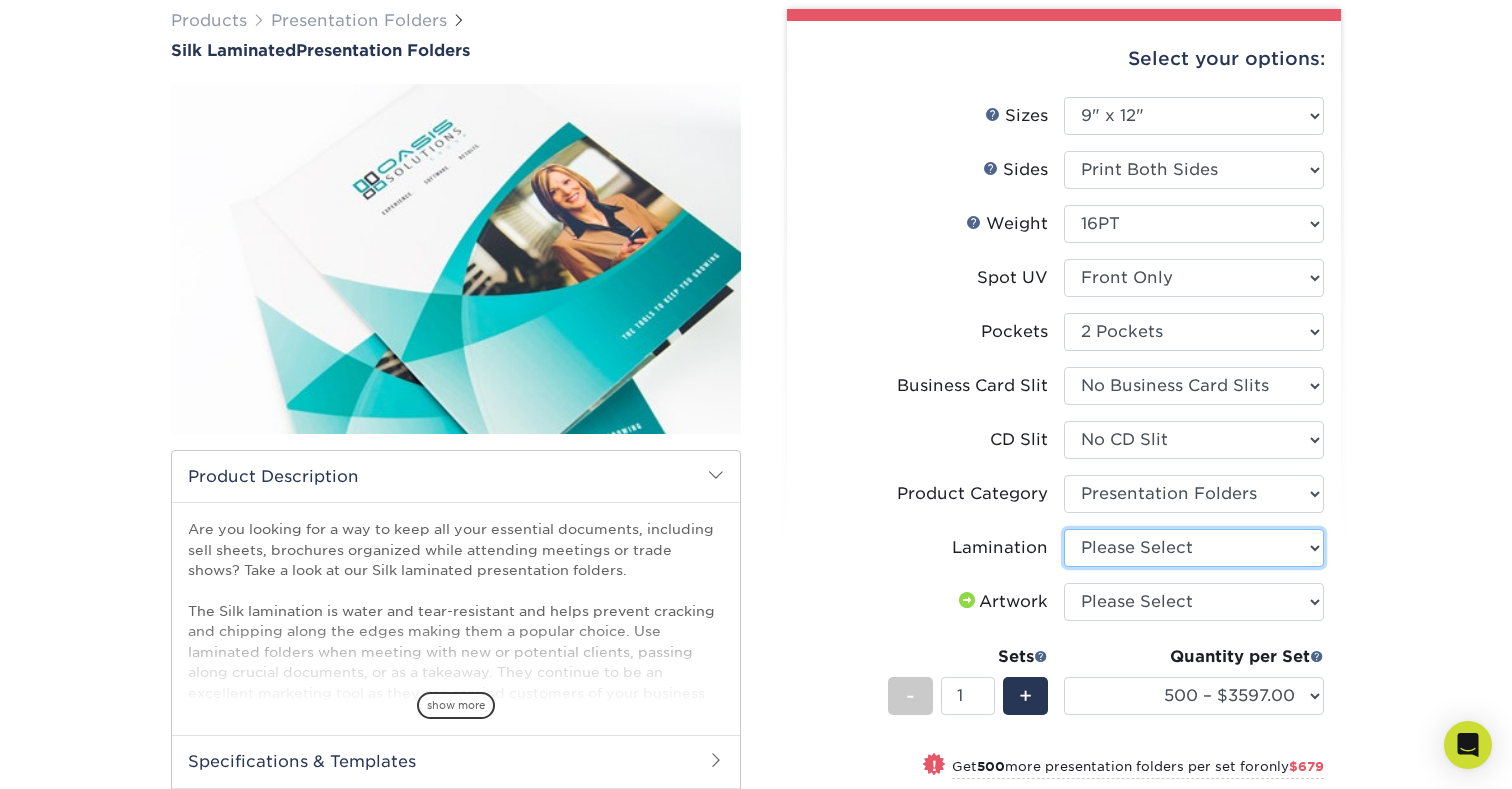 select on "ccacb42f-45f7-42d3-bbd3-7c8421cf37f0" 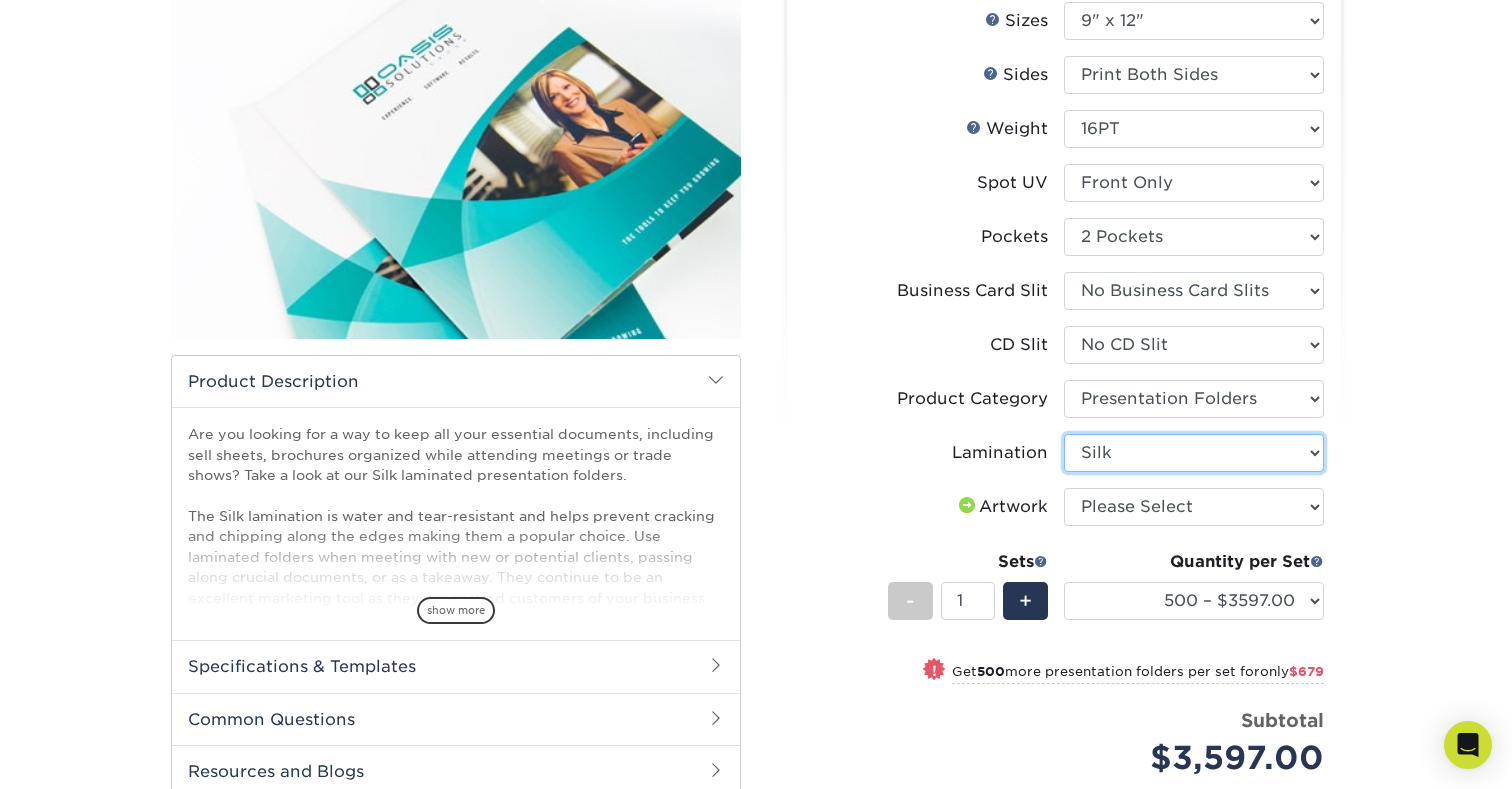 scroll, scrollTop: 257, scrollLeft: 0, axis: vertical 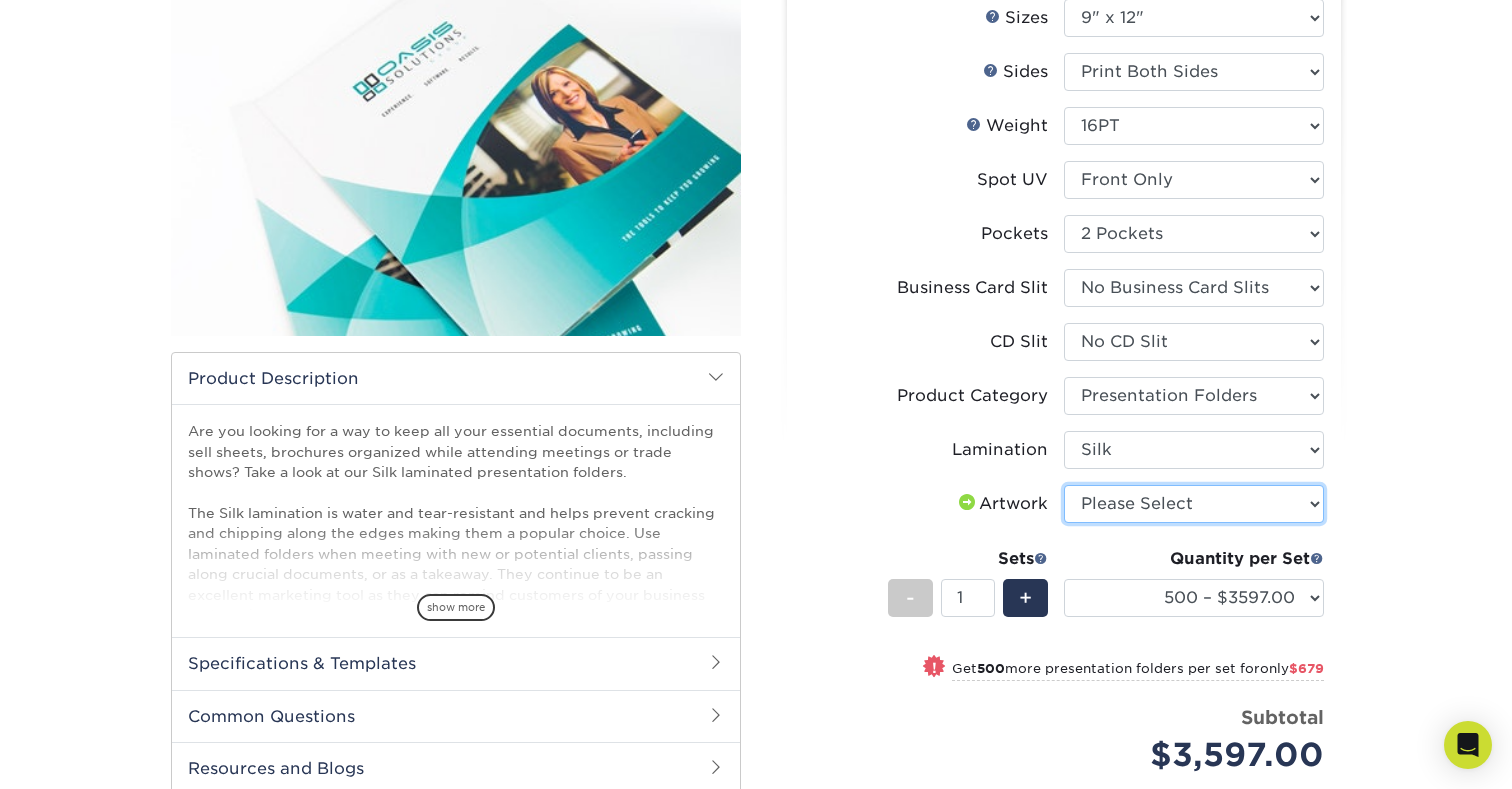 click on "Please Select I will upload files I need a design - $75" at bounding box center [1194, 504] 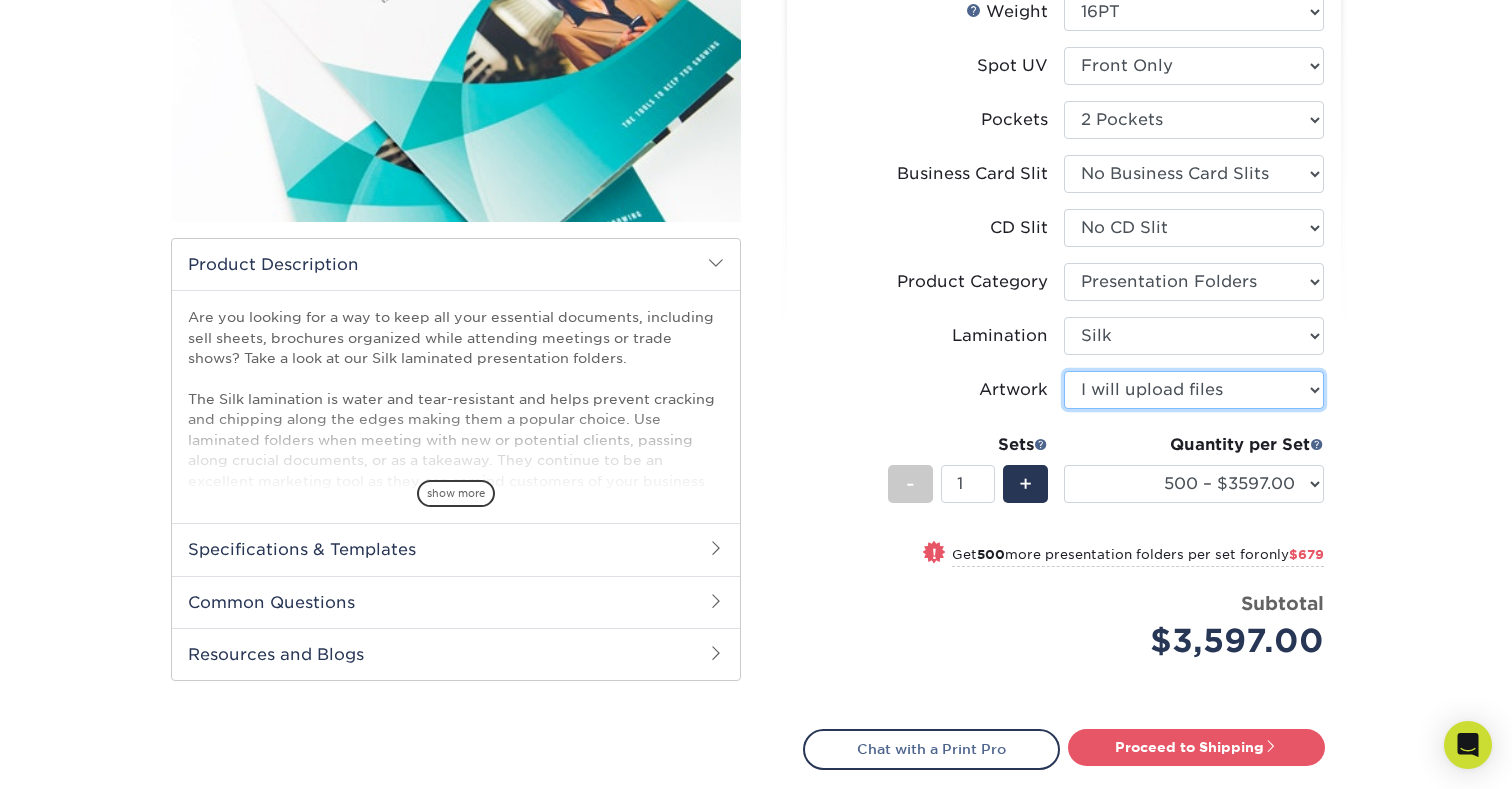 scroll, scrollTop: 441, scrollLeft: 0, axis: vertical 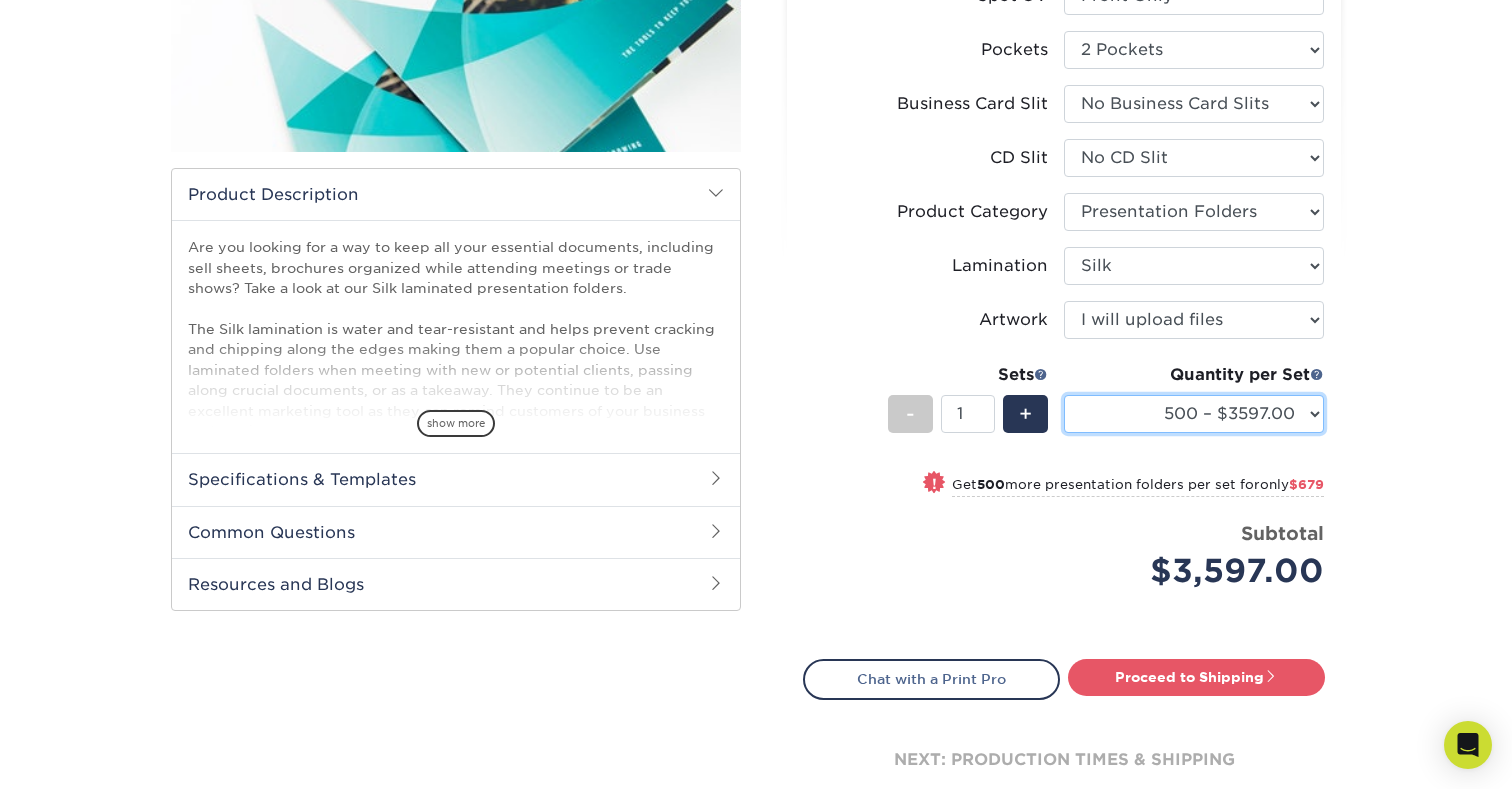click on "500 – $3597.00 1000 – $4276.00 2500 – $9865.00 5000 – $15502.00 10000 – $21913.00" at bounding box center [1194, 414] 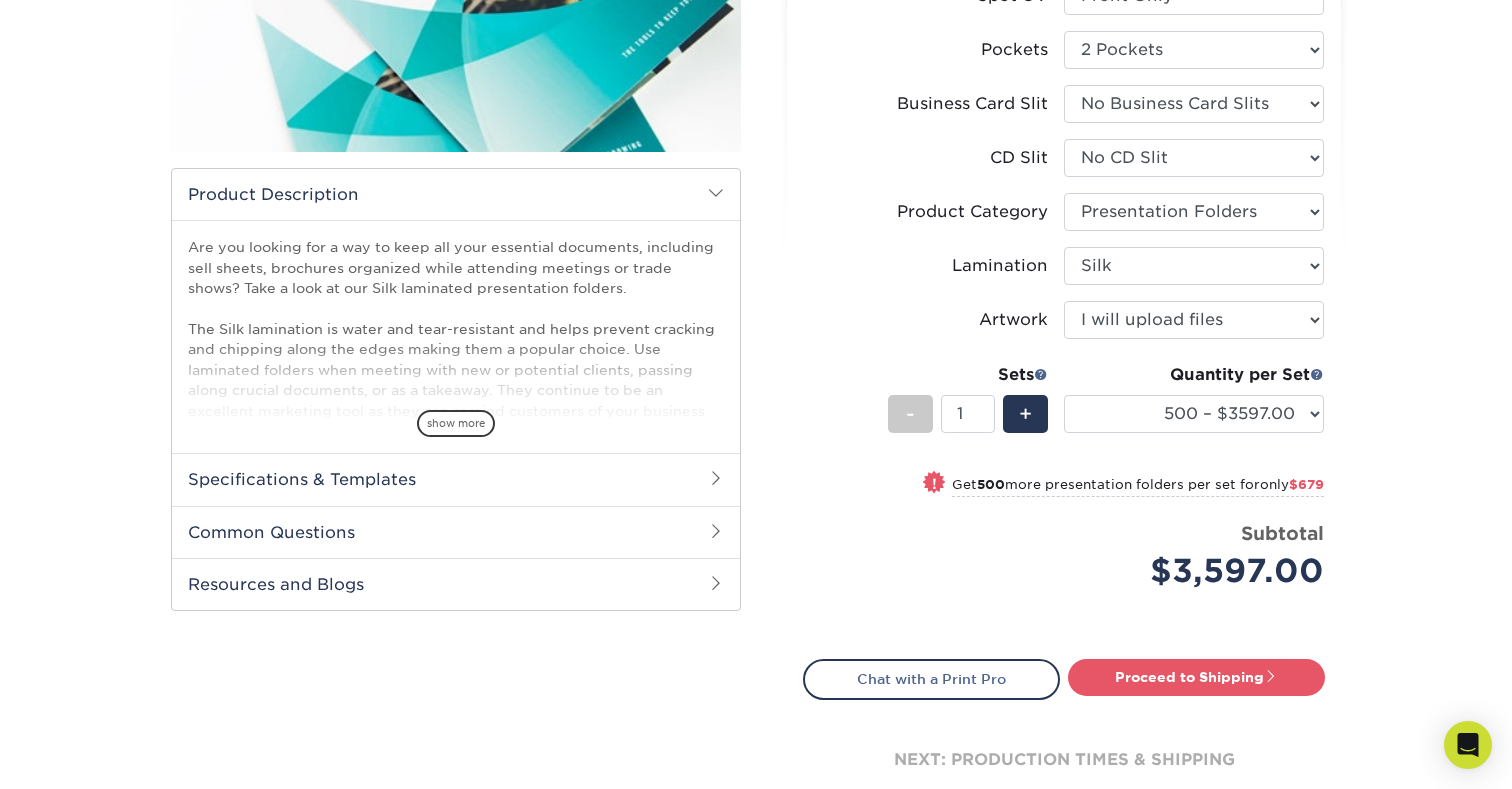 click on "Products
Presentation Folders
Silk Laminated  Presentation Folders
/" at bounding box center [756, 289] 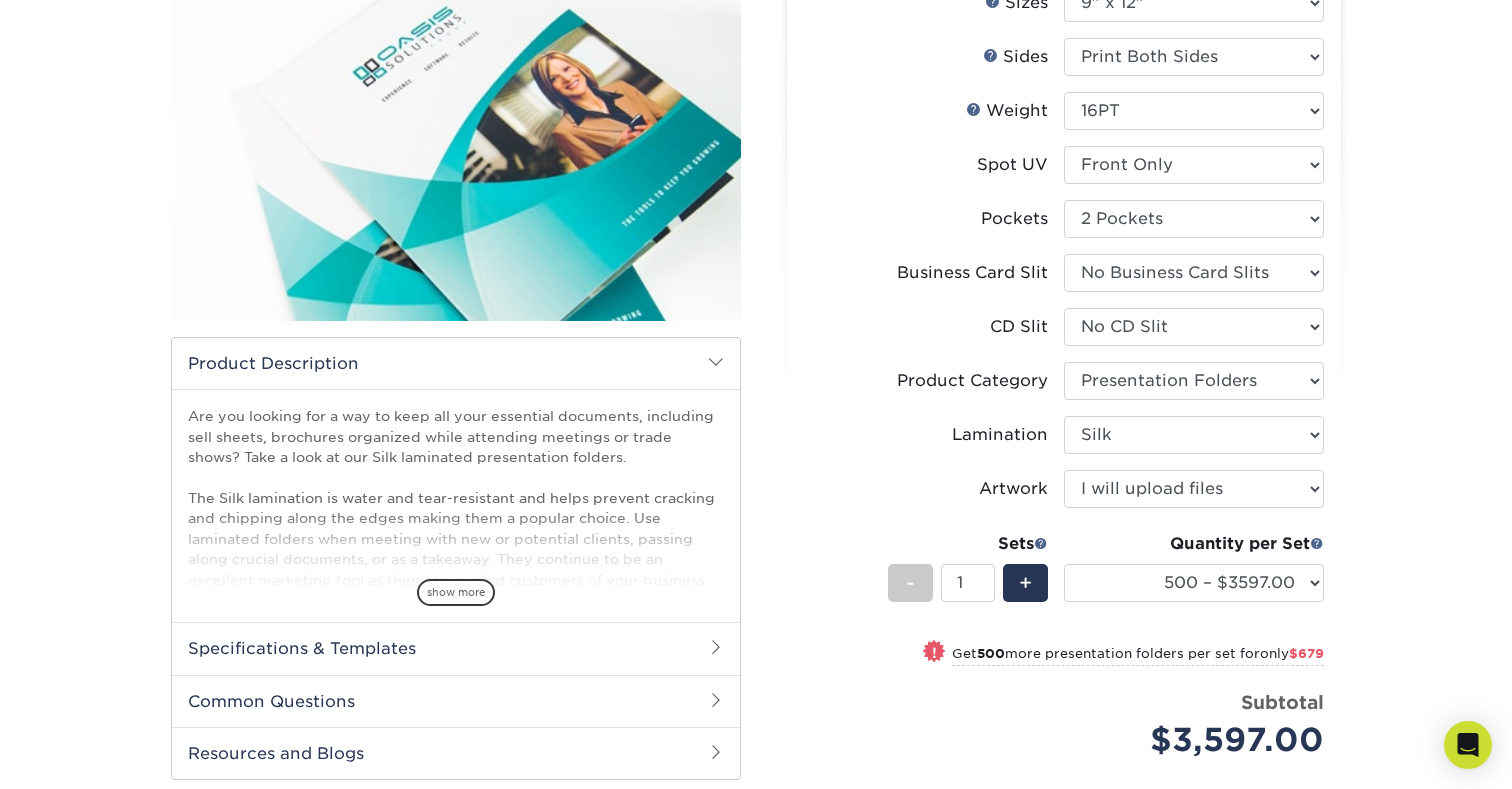 scroll, scrollTop: 240, scrollLeft: 0, axis: vertical 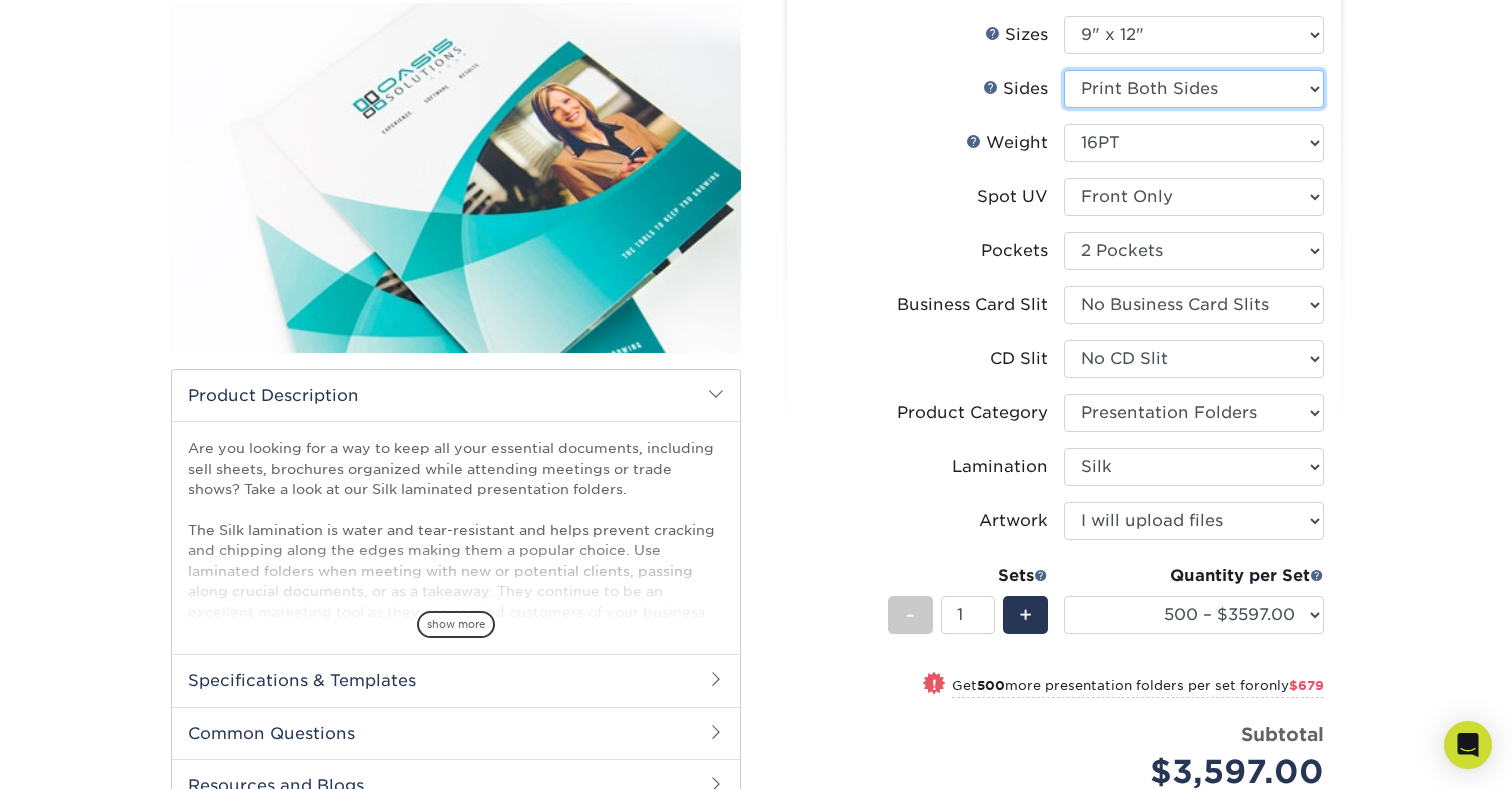 click on "Please Select Print Both Sides Print Front Only" at bounding box center [1194, 89] 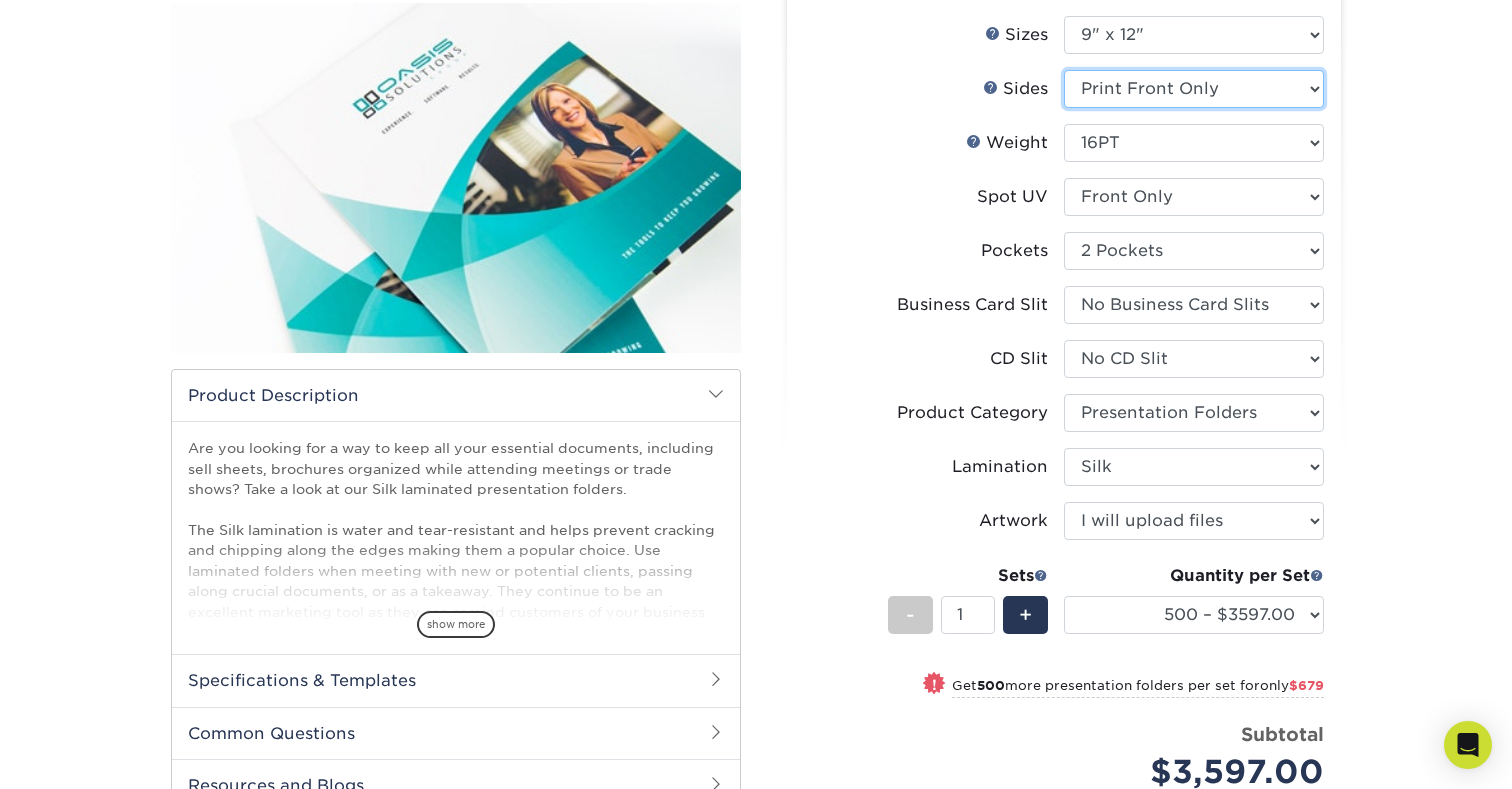 select on "-1" 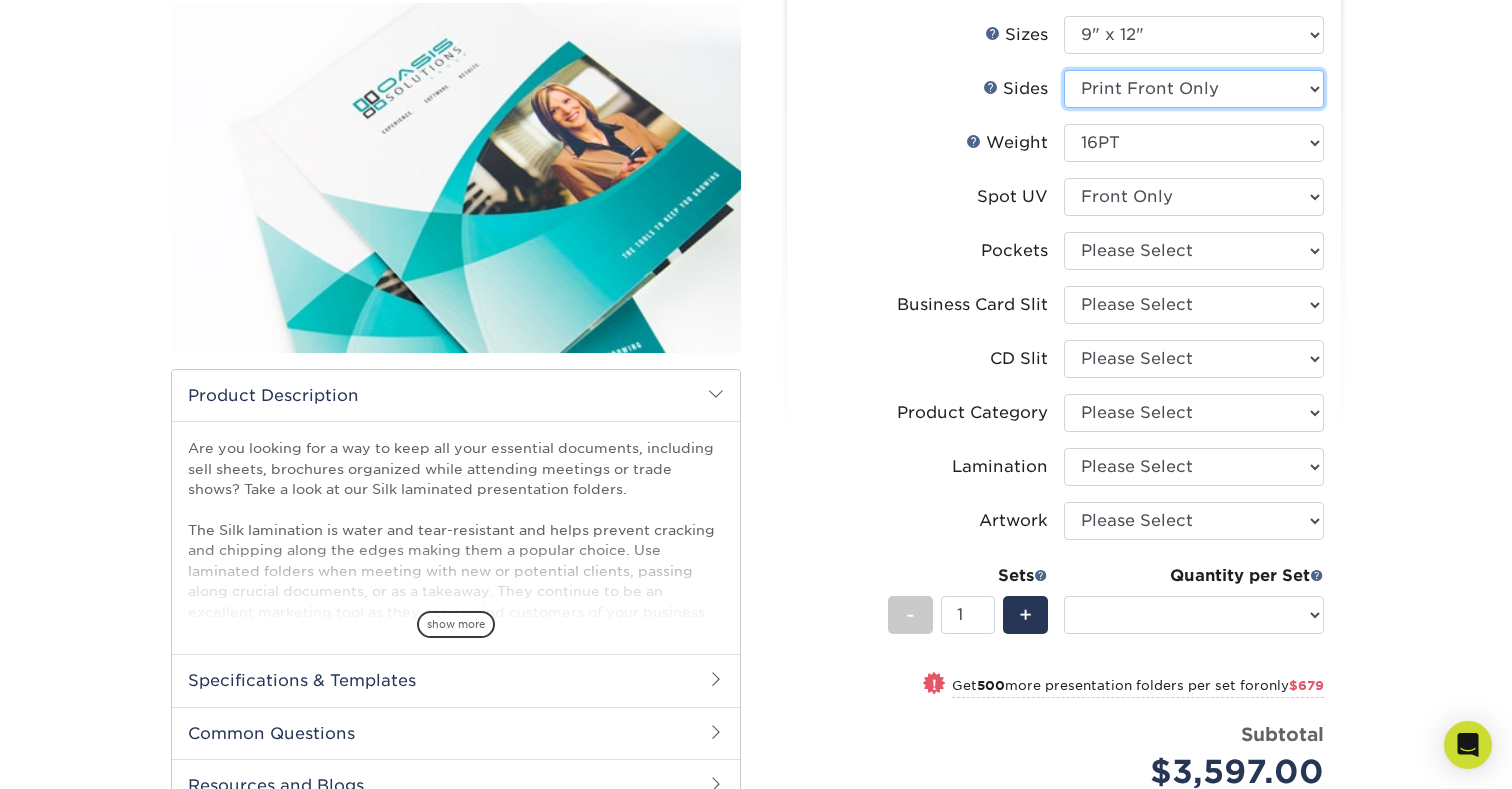 select on "-1" 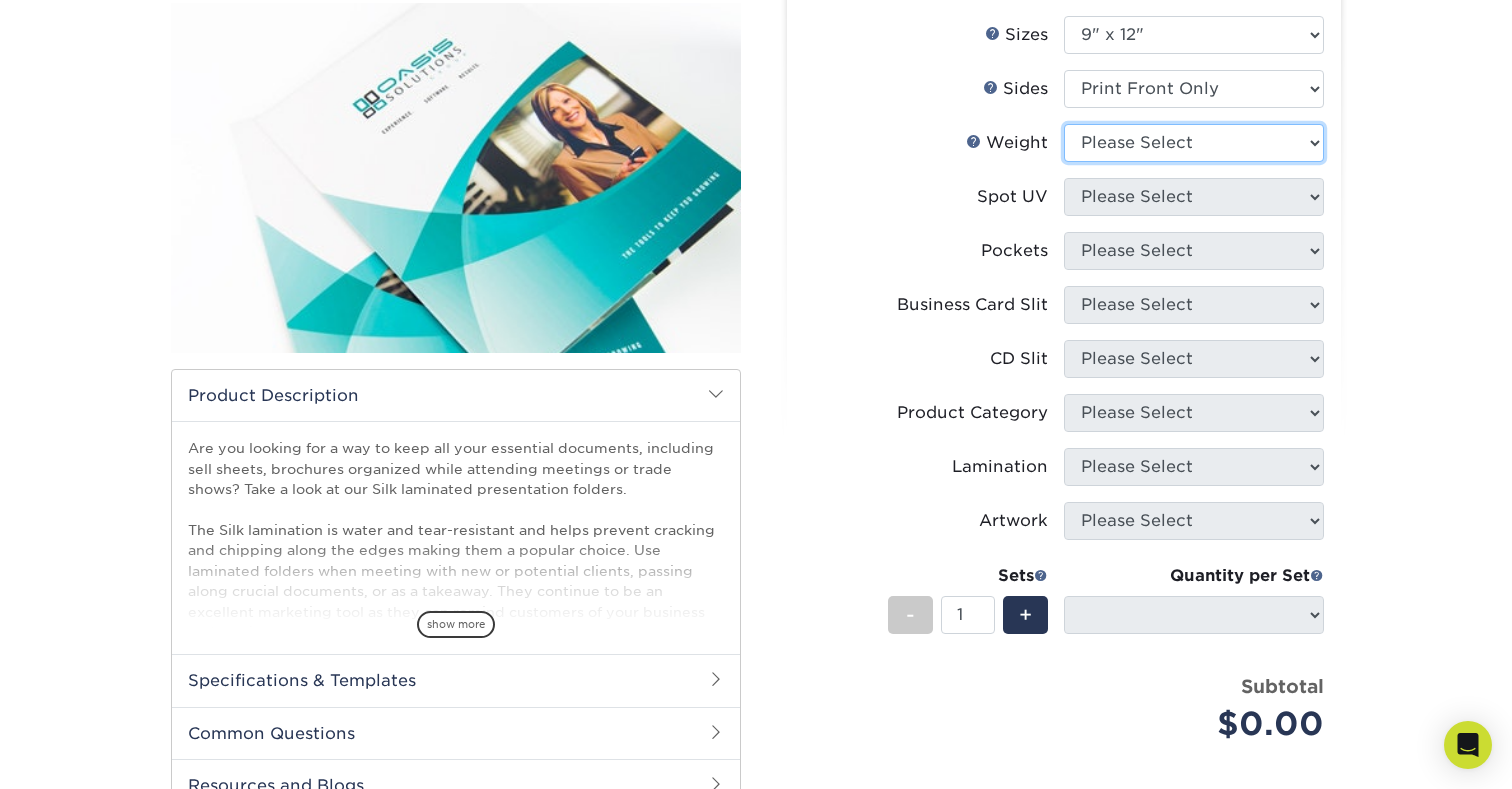 click on "Please Select 16PT" at bounding box center (1194, 143) 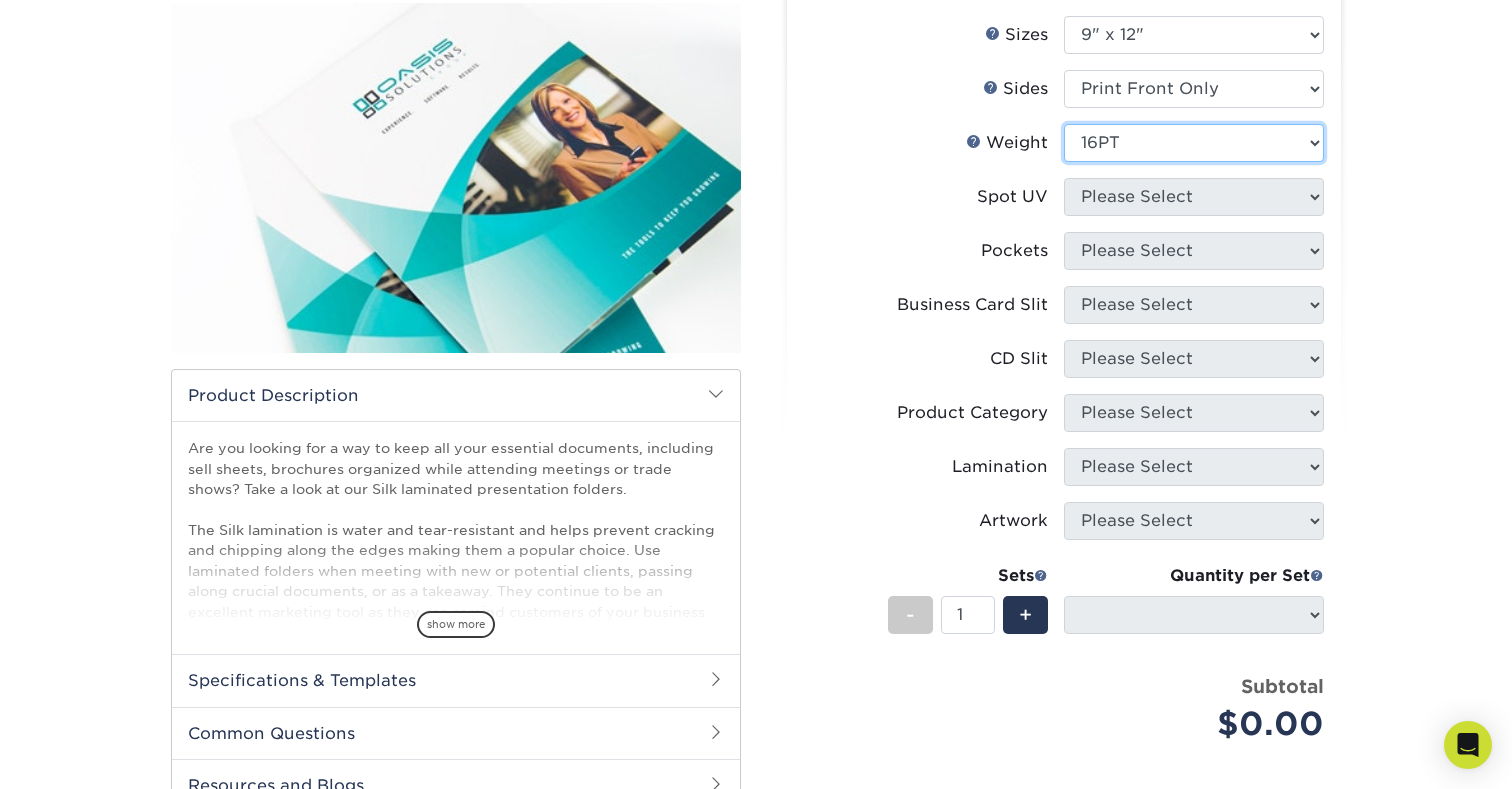 select 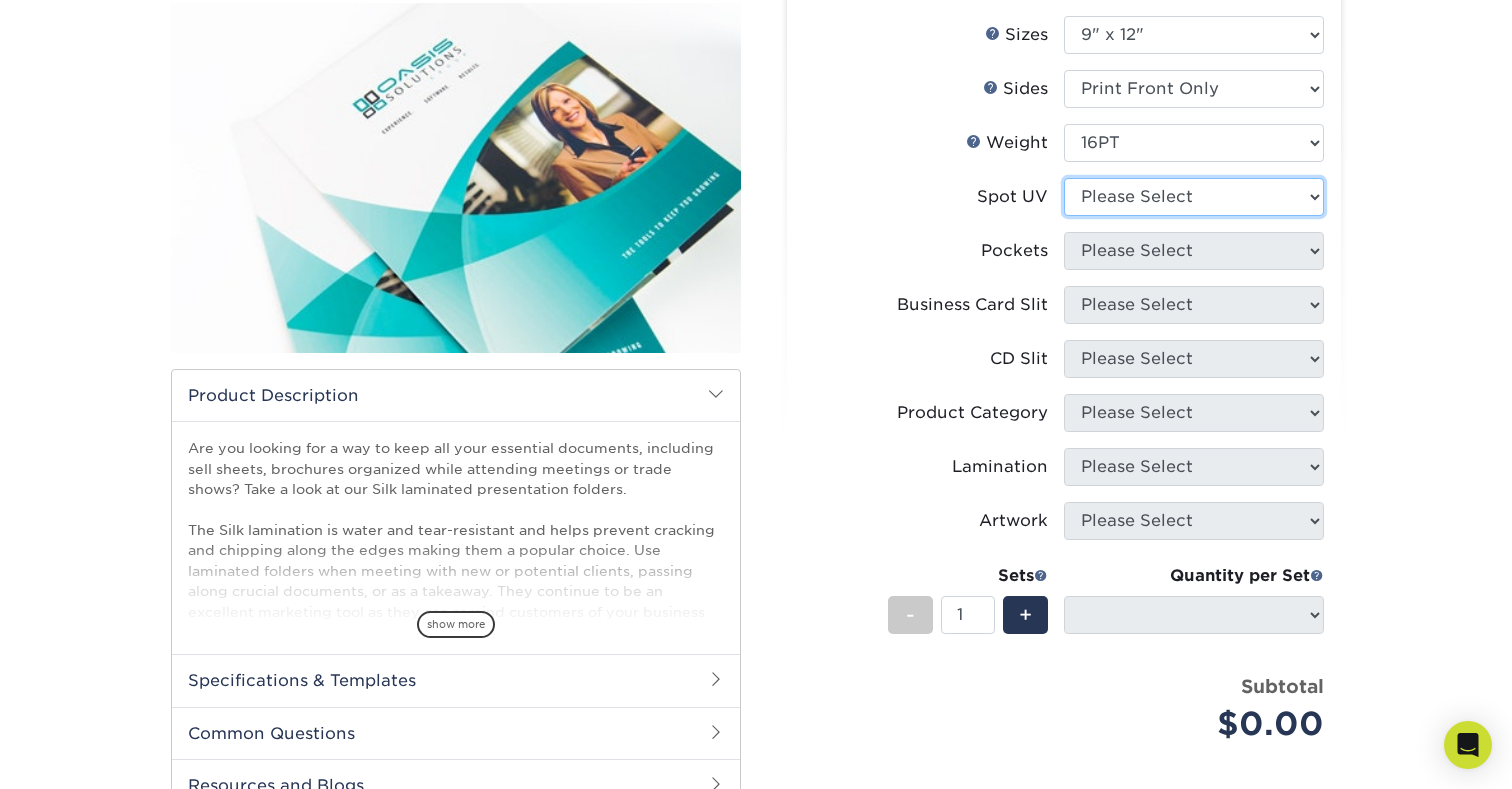 click on "Please Select No Spot UV Front Only" at bounding box center (1194, 197) 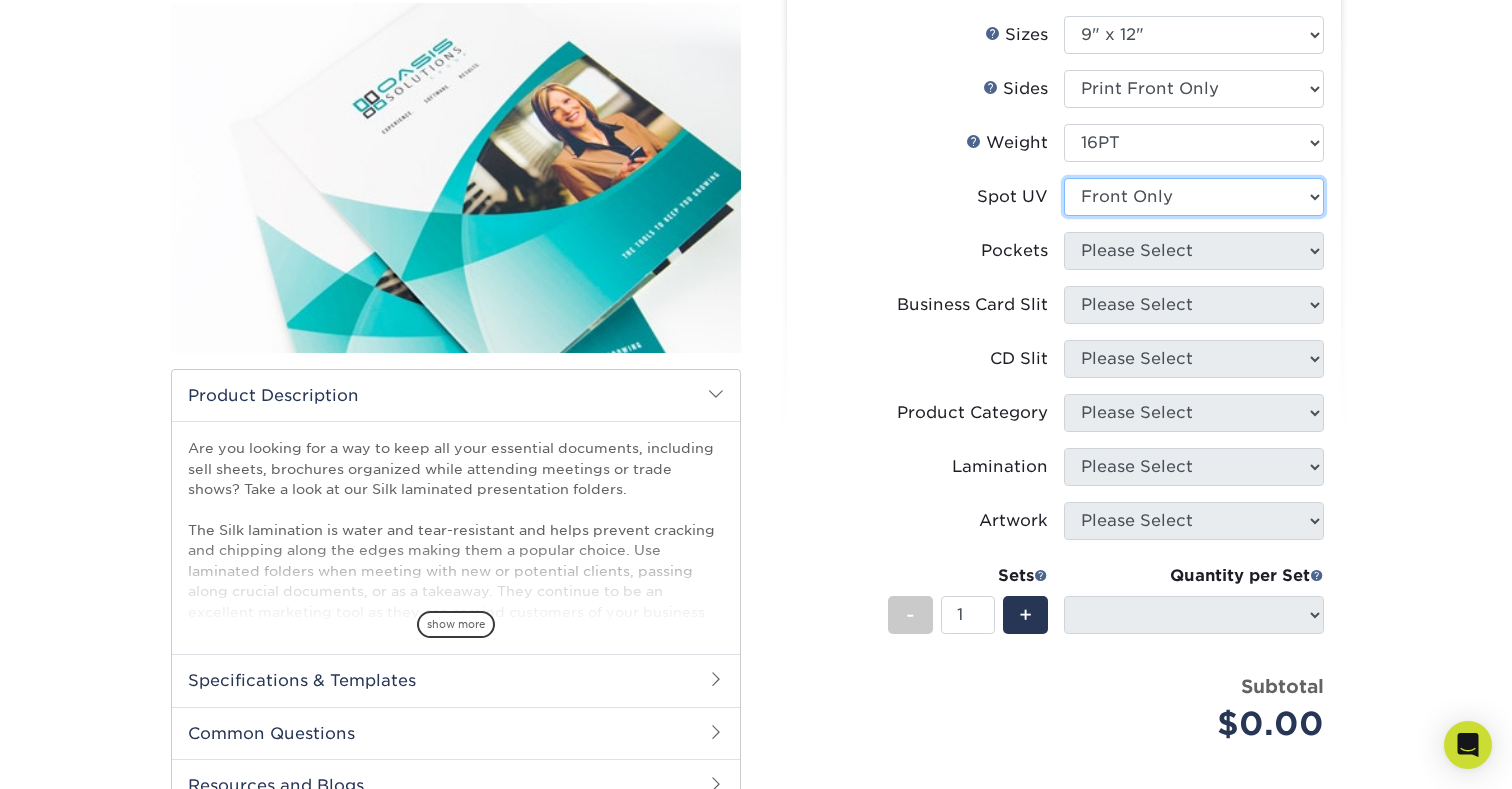 select on "-1" 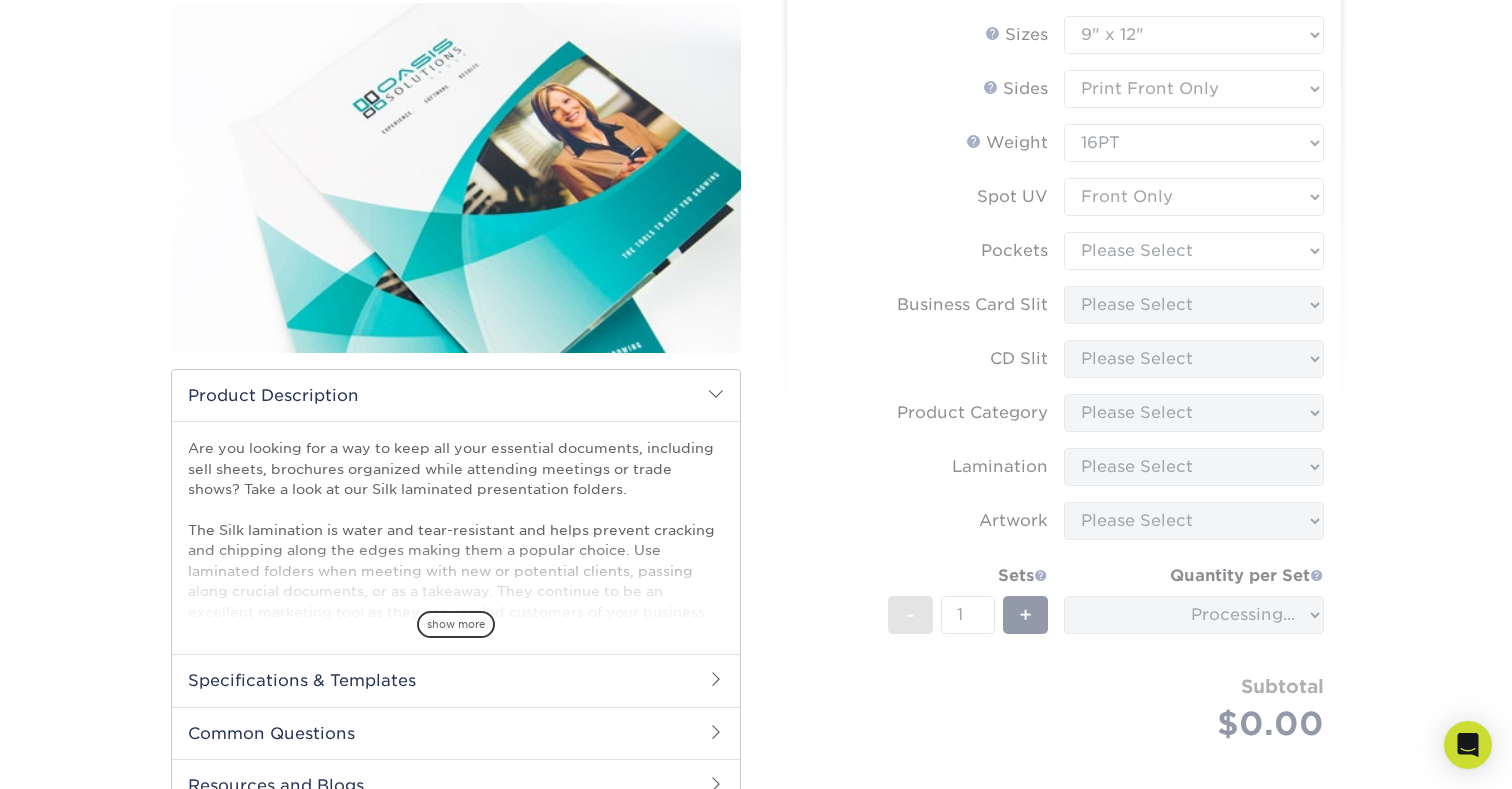 click on "Sizes Help Sizes
Please Select
6" x 9"
9" x 12"
Sides Weight Help" at bounding box center (1064, 402) 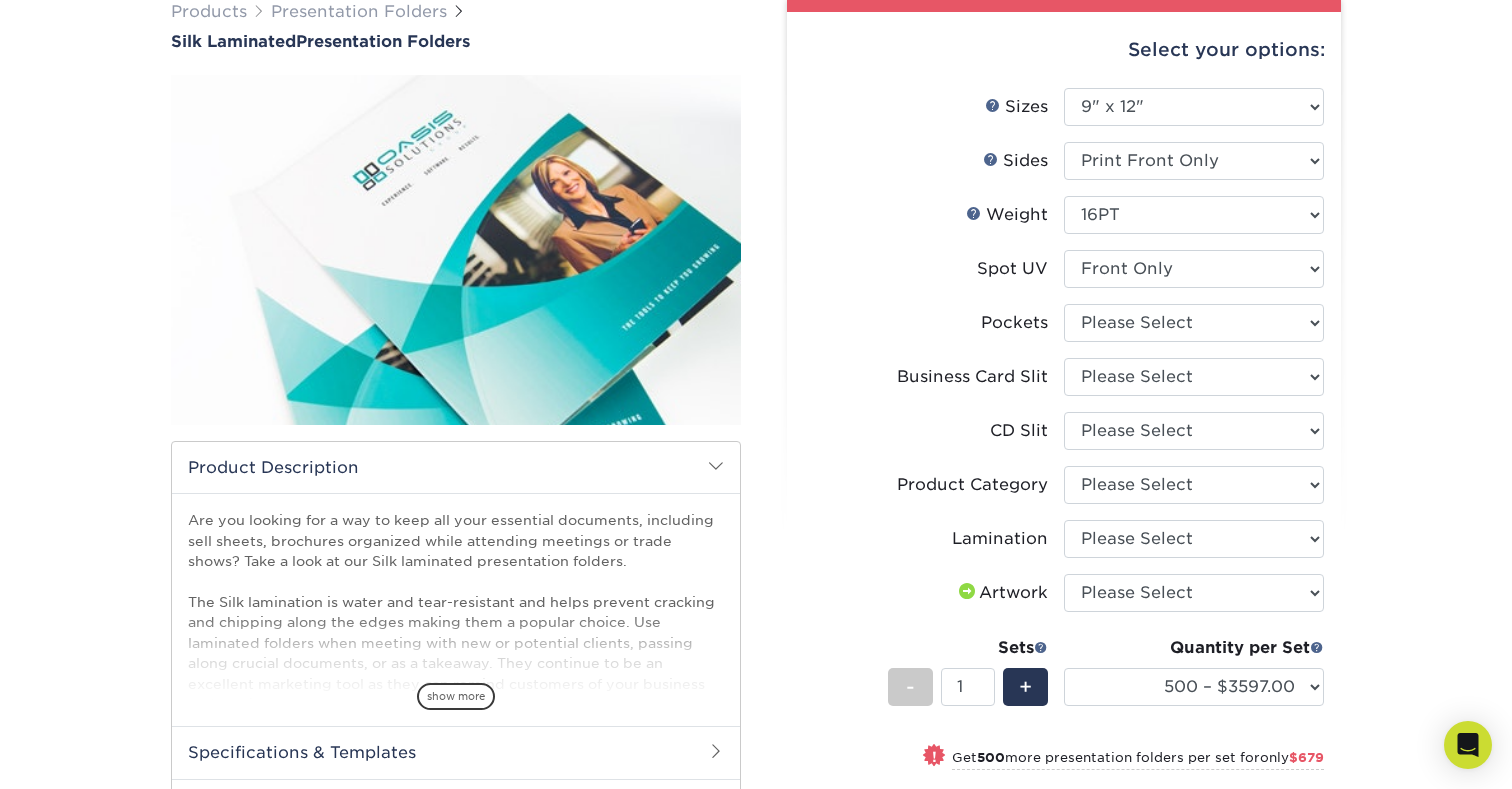 scroll, scrollTop: 105, scrollLeft: 0, axis: vertical 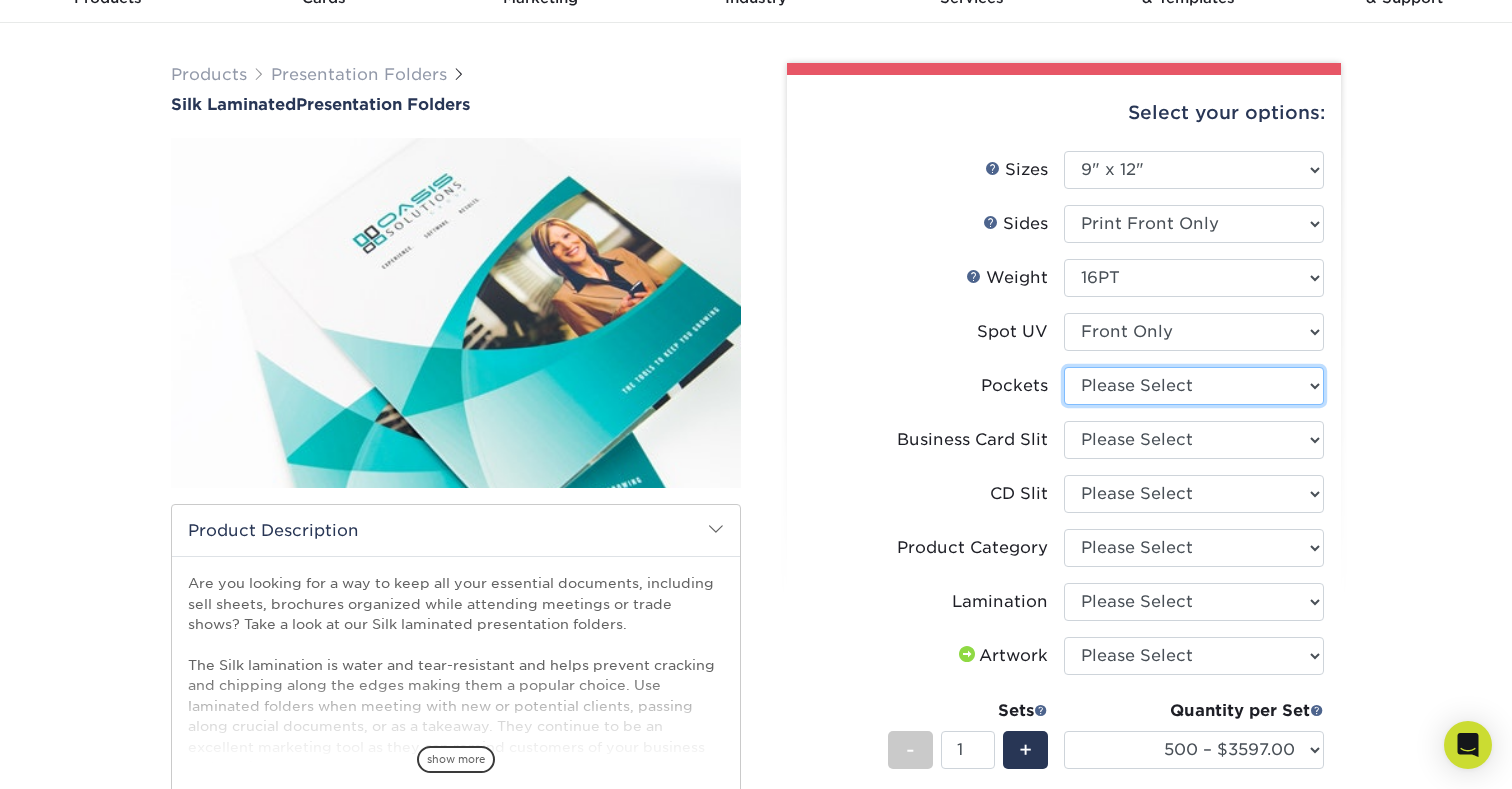 click on "Please Select 1 Pocket on the Left (Front) Side 1 Pocket on the Right (Back) Side 2 Pockets" at bounding box center (1194, 386) 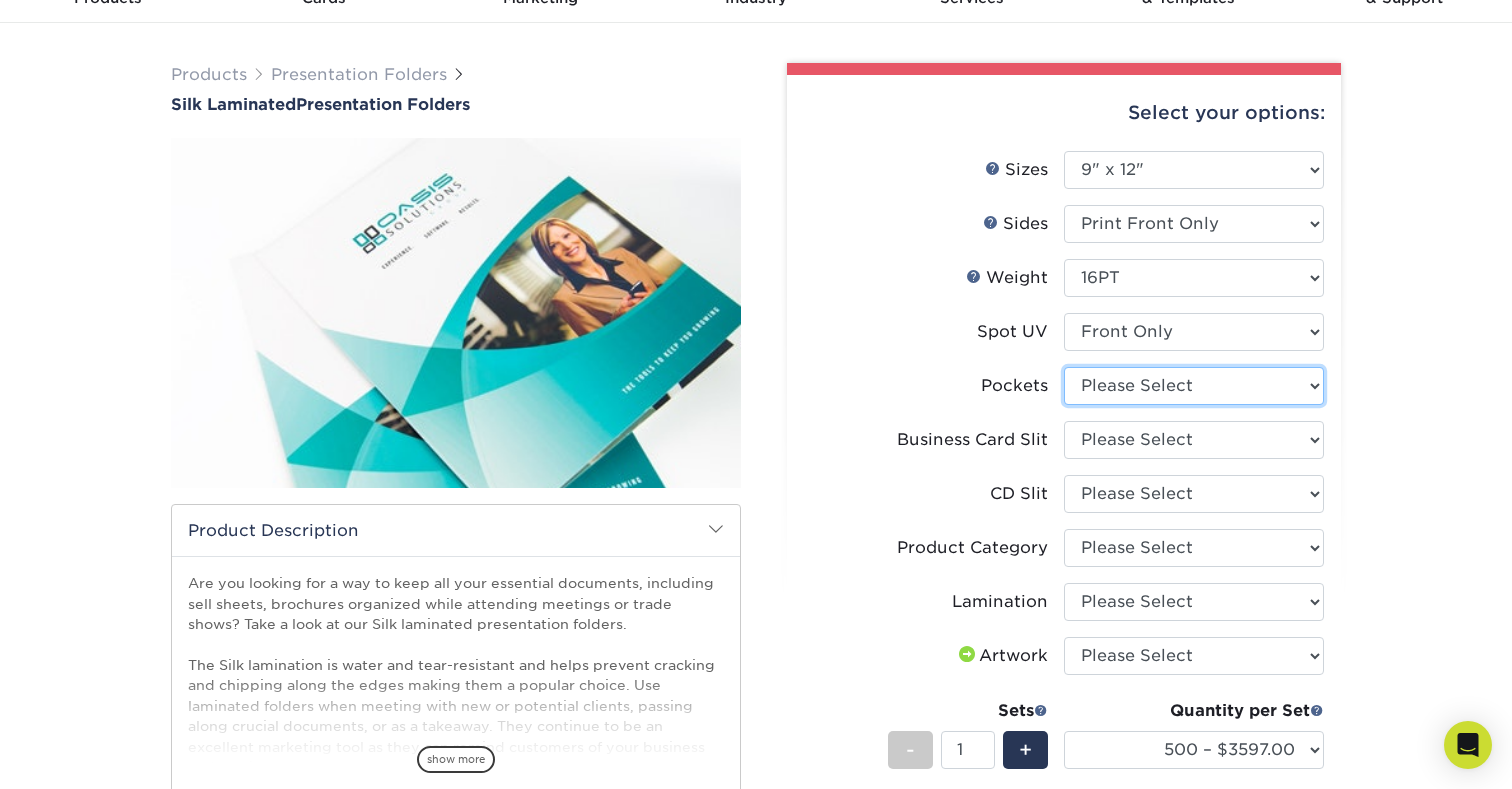 select on "e8427203-e3c7-4640-a4e8-bae00c228d98" 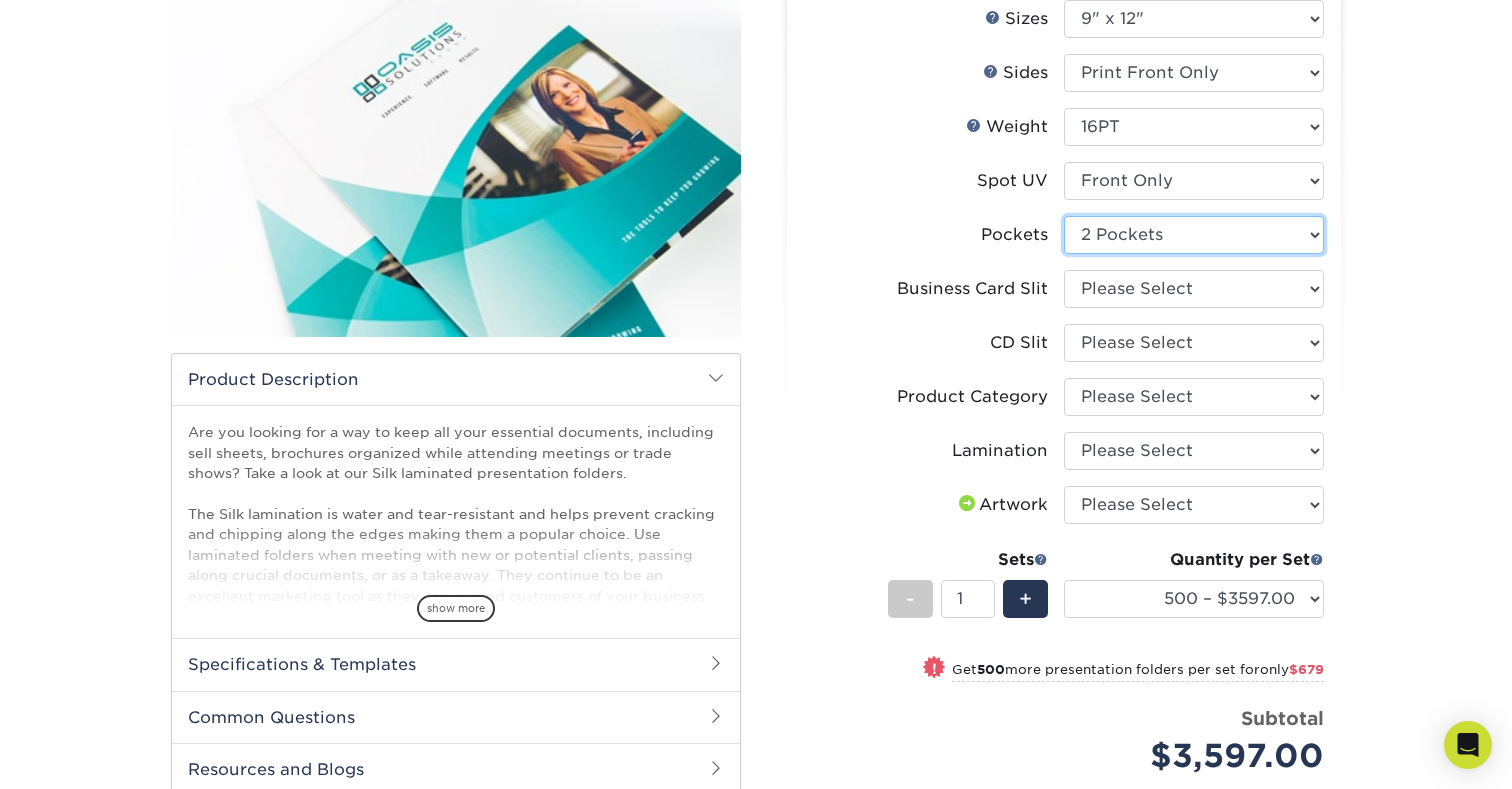 scroll, scrollTop: 179, scrollLeft: 0, axis: vertical 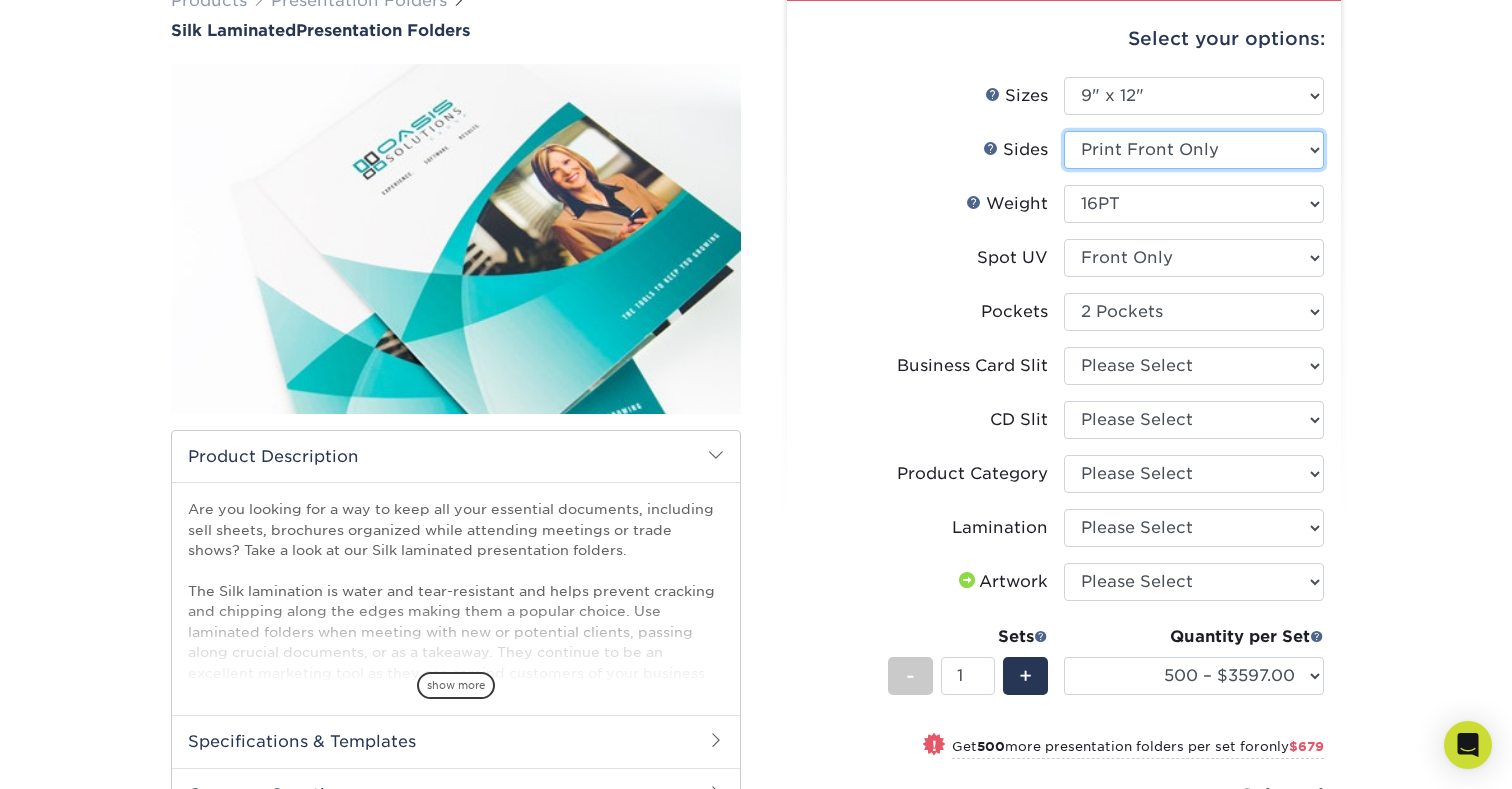 click on "Please Select Print Both Sides Print Front Only" at bounding box center (1194, 150) 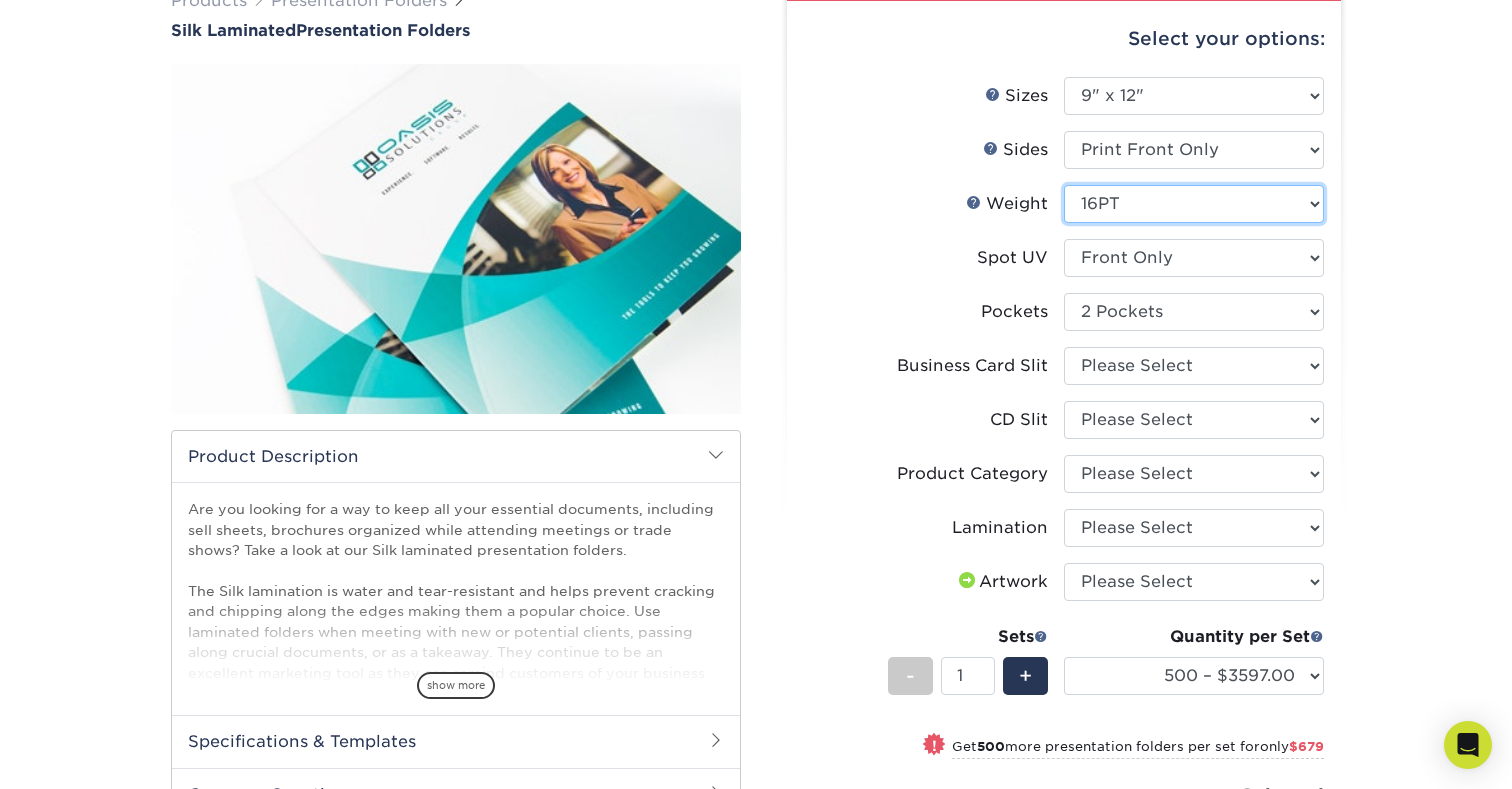 click on "Please Select 16PT" at bounding box center [1194, 204] 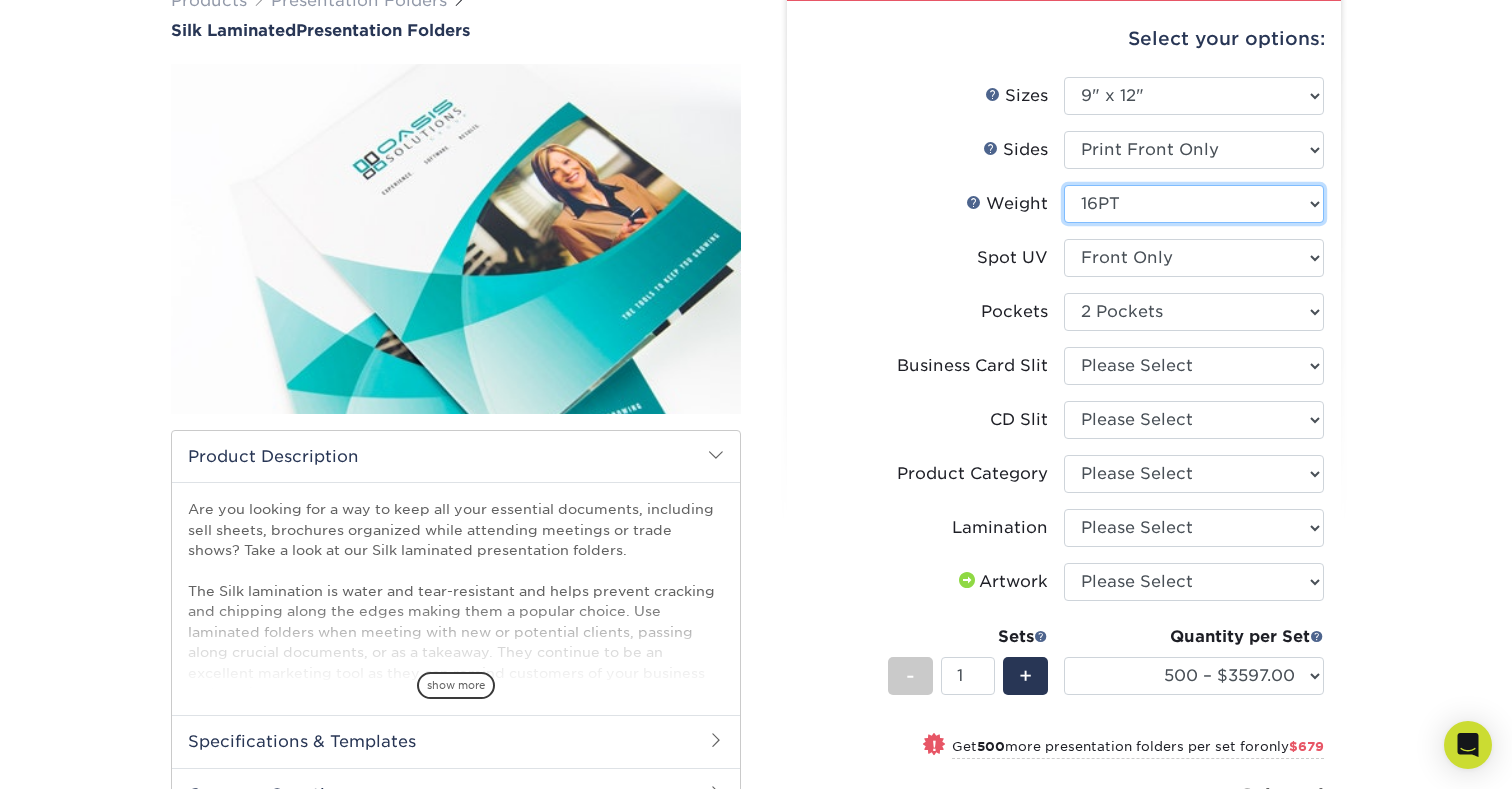 select on "-1" 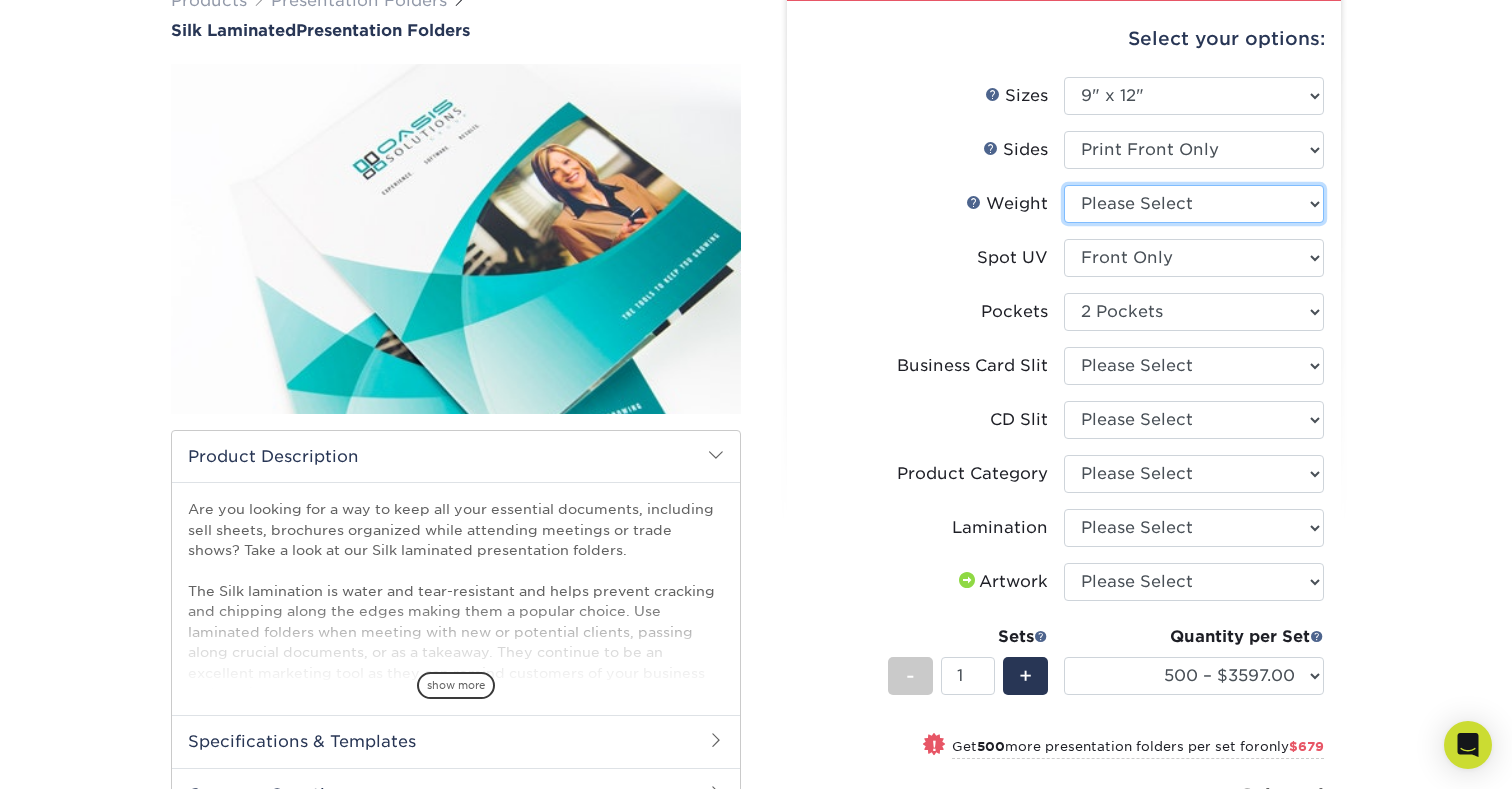 select on "-1" 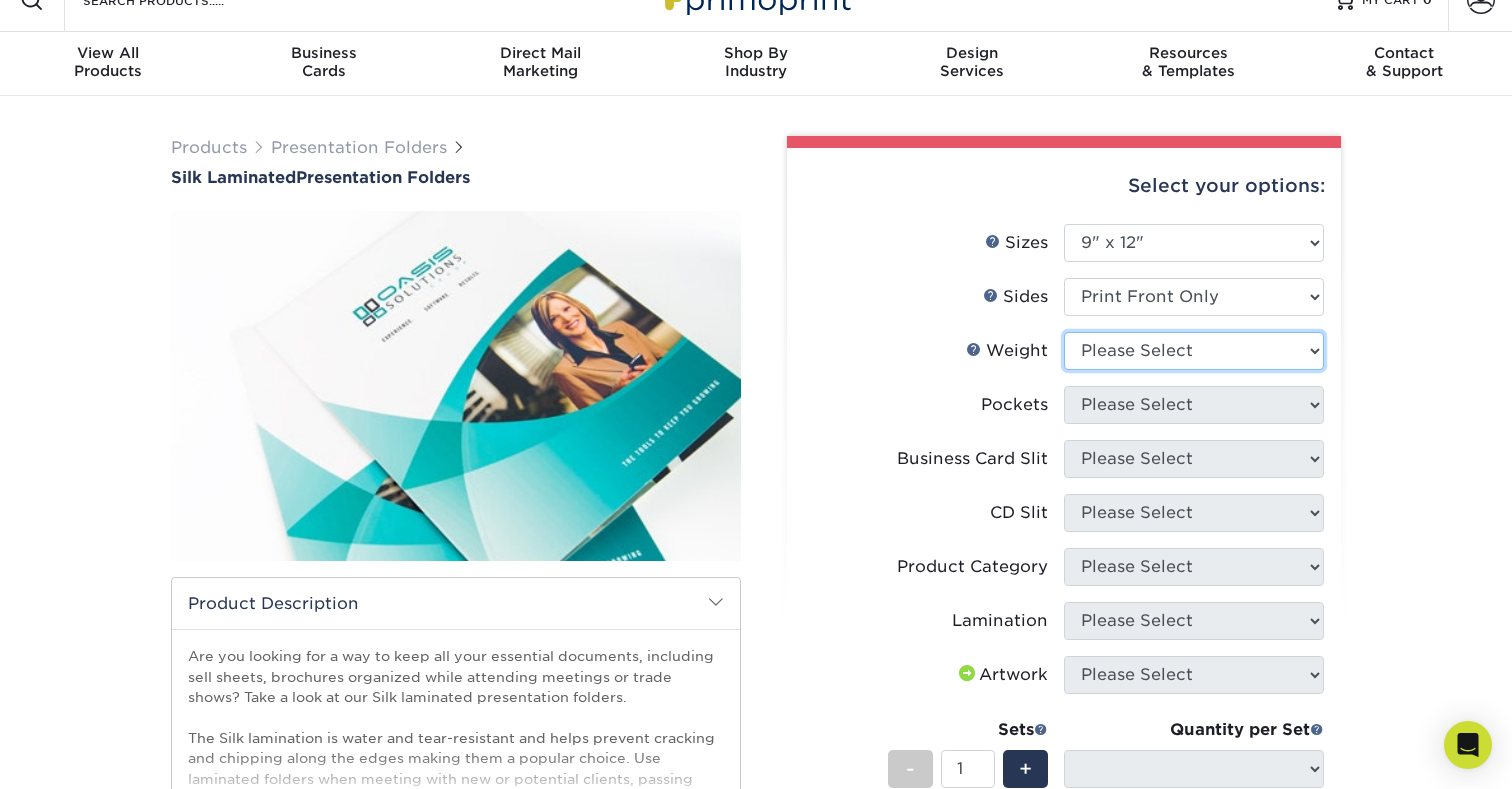 scroll, scrollTop: 0, scrollLeft: 0, axis: both 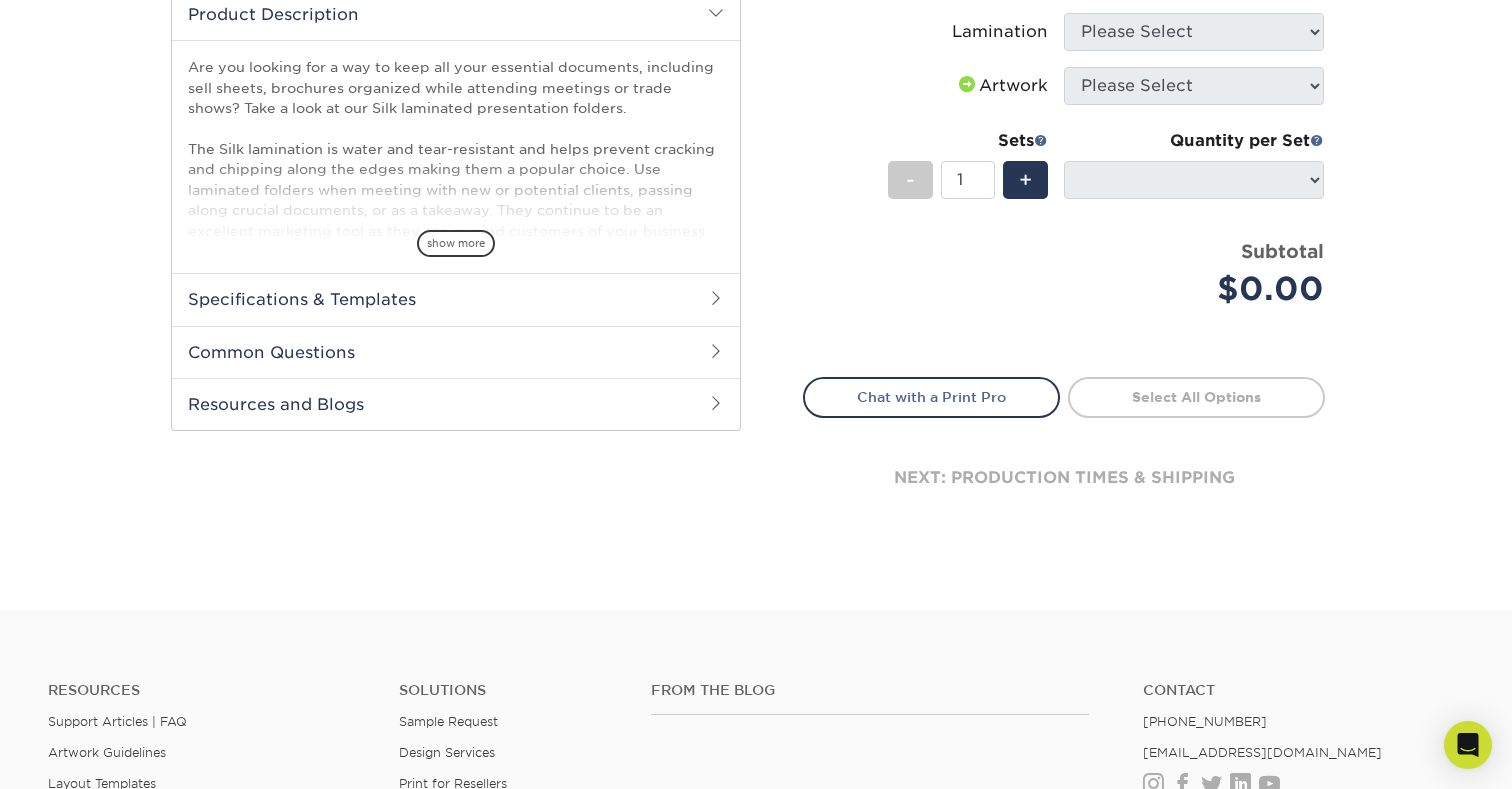 click on "Specifications & Templates" at bounding box center [456, 299] 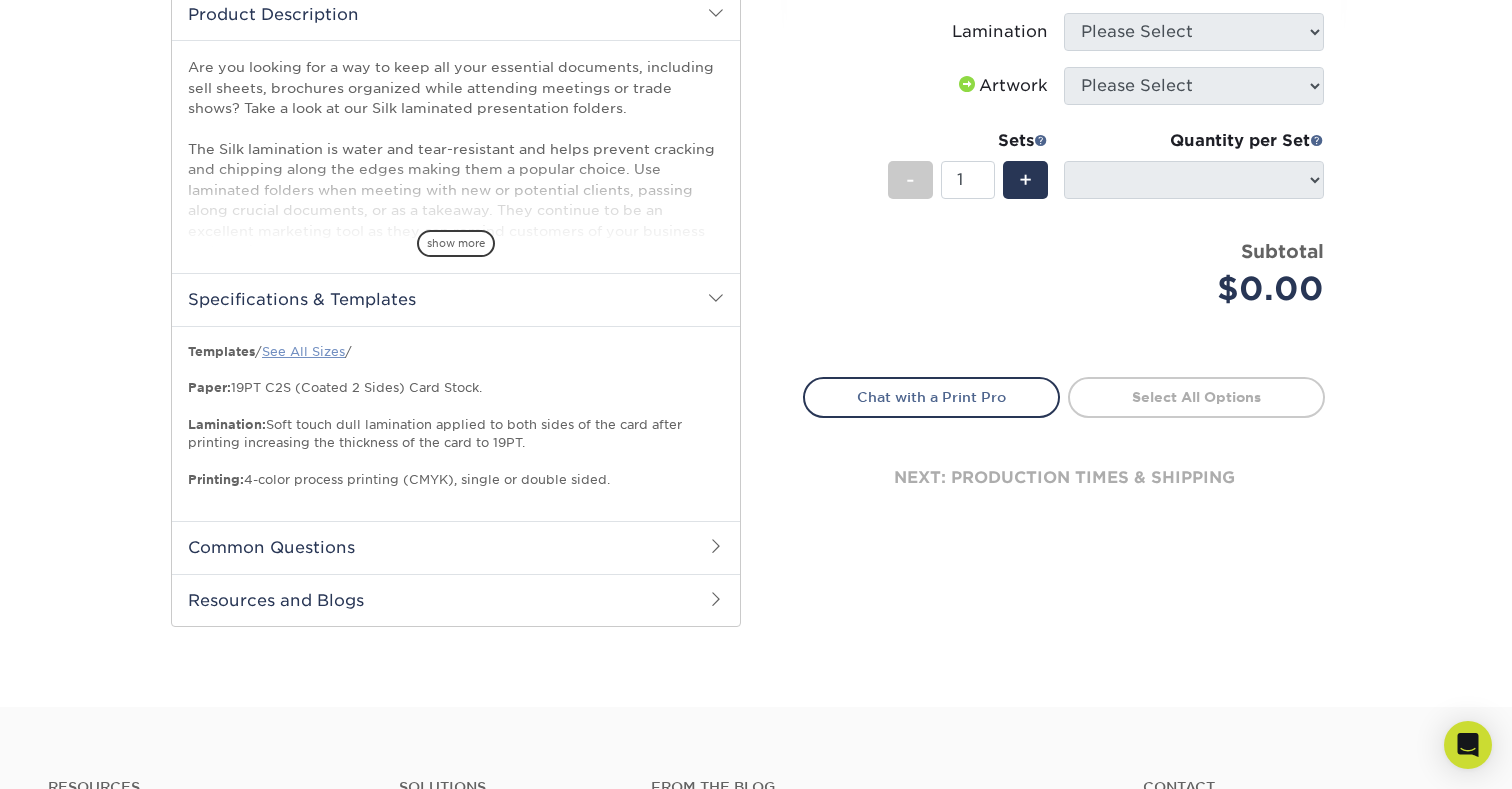 click on "See All Sizes" at bounding box center [303, 351] 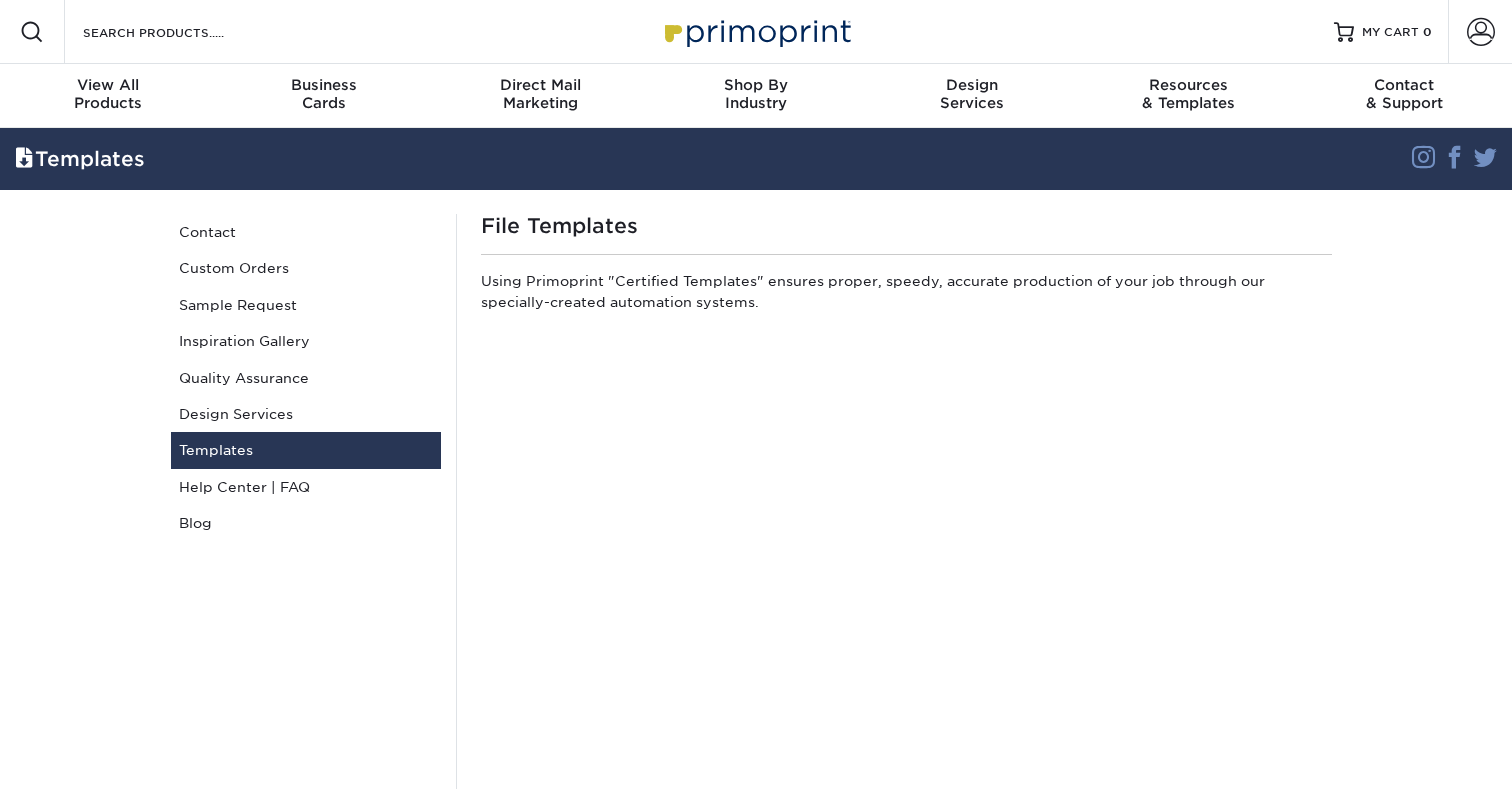 scroll, scrollTop: 0, scrollLeft: 0, axis: both 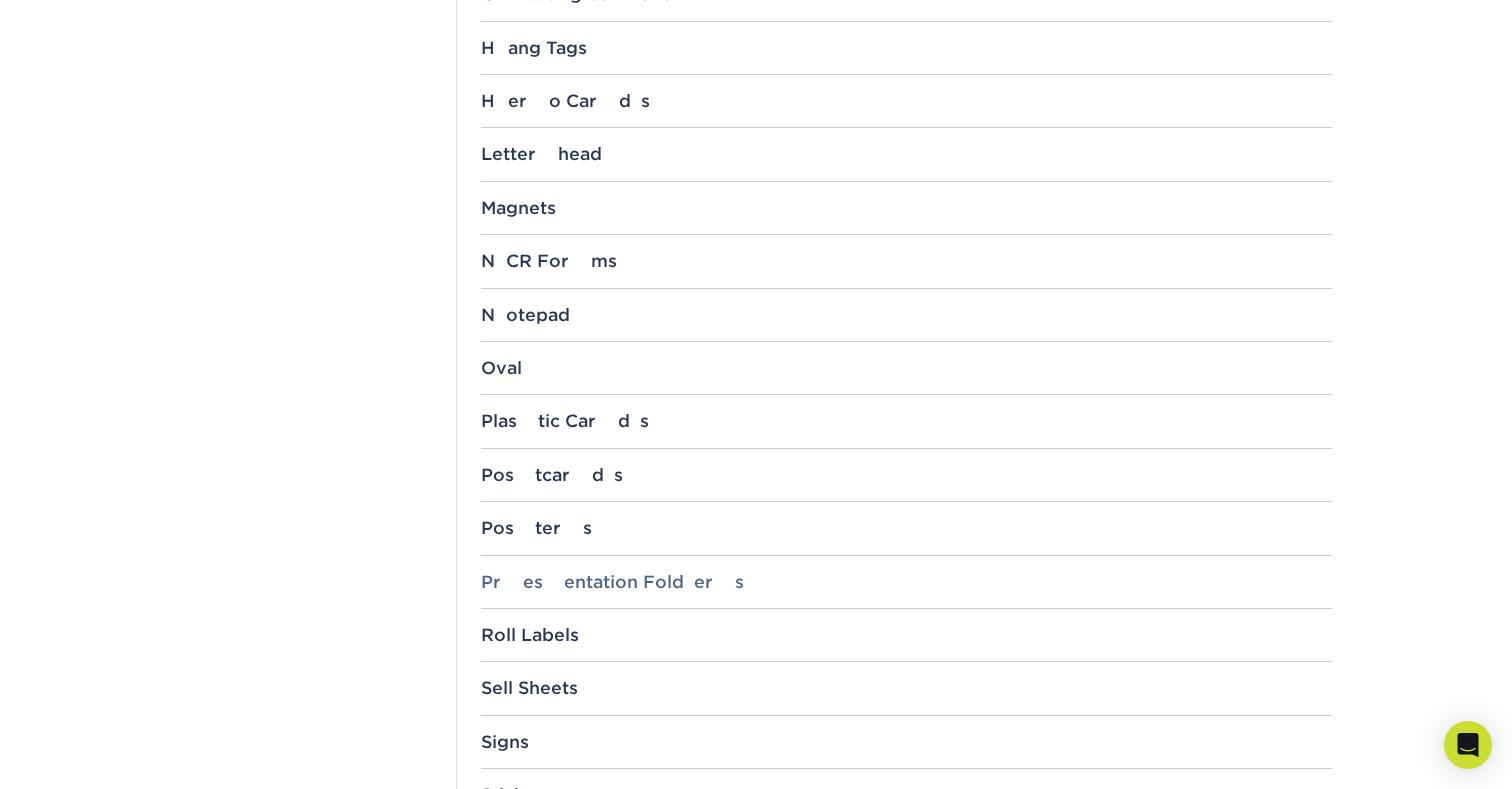 click on "Presentation Folders" at bounding box center (906, 582) 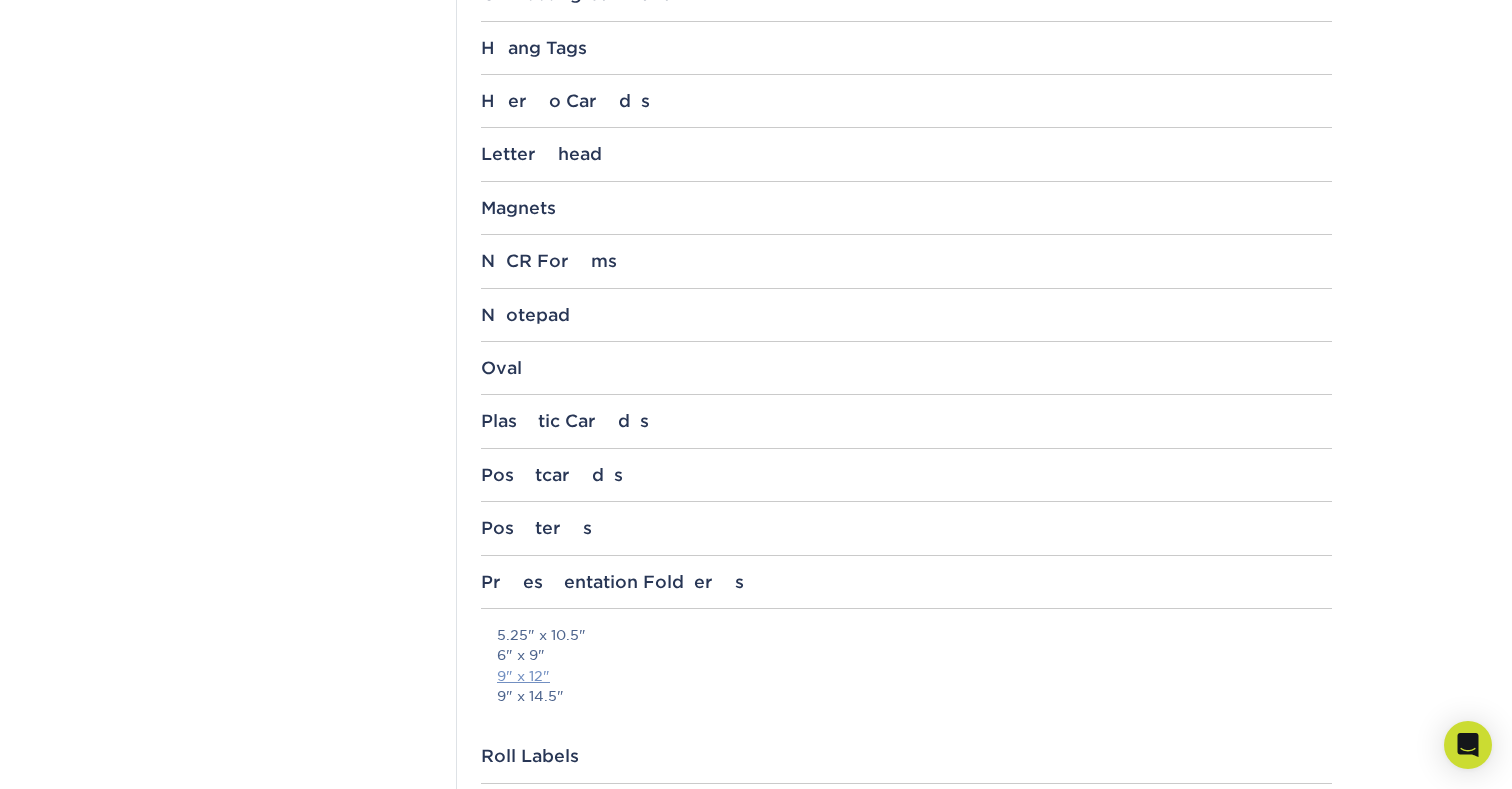 click on "9" x 12"" at bounding box center (523, 676) 